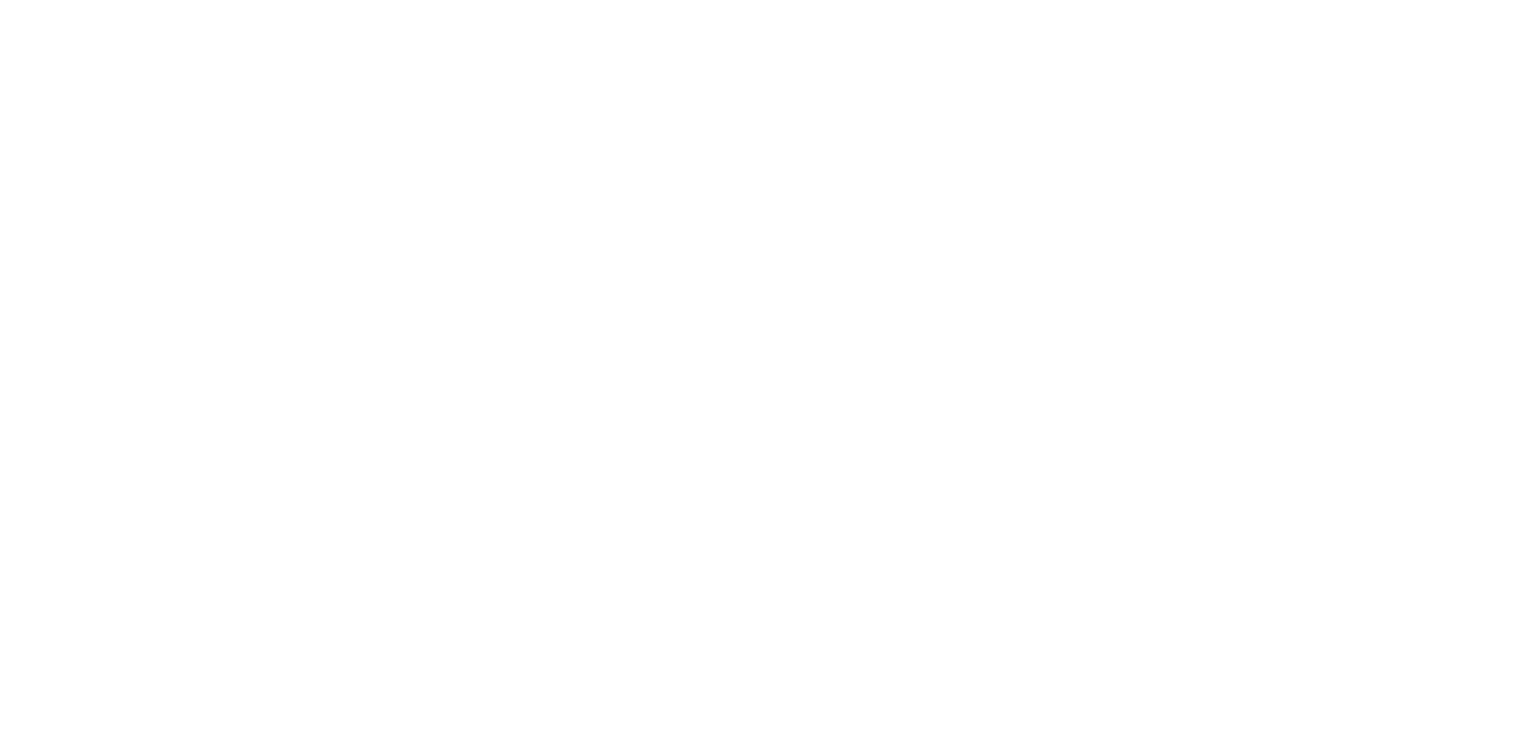 scroll, scrollTop: 0, scrollLeft: 0, axis: both 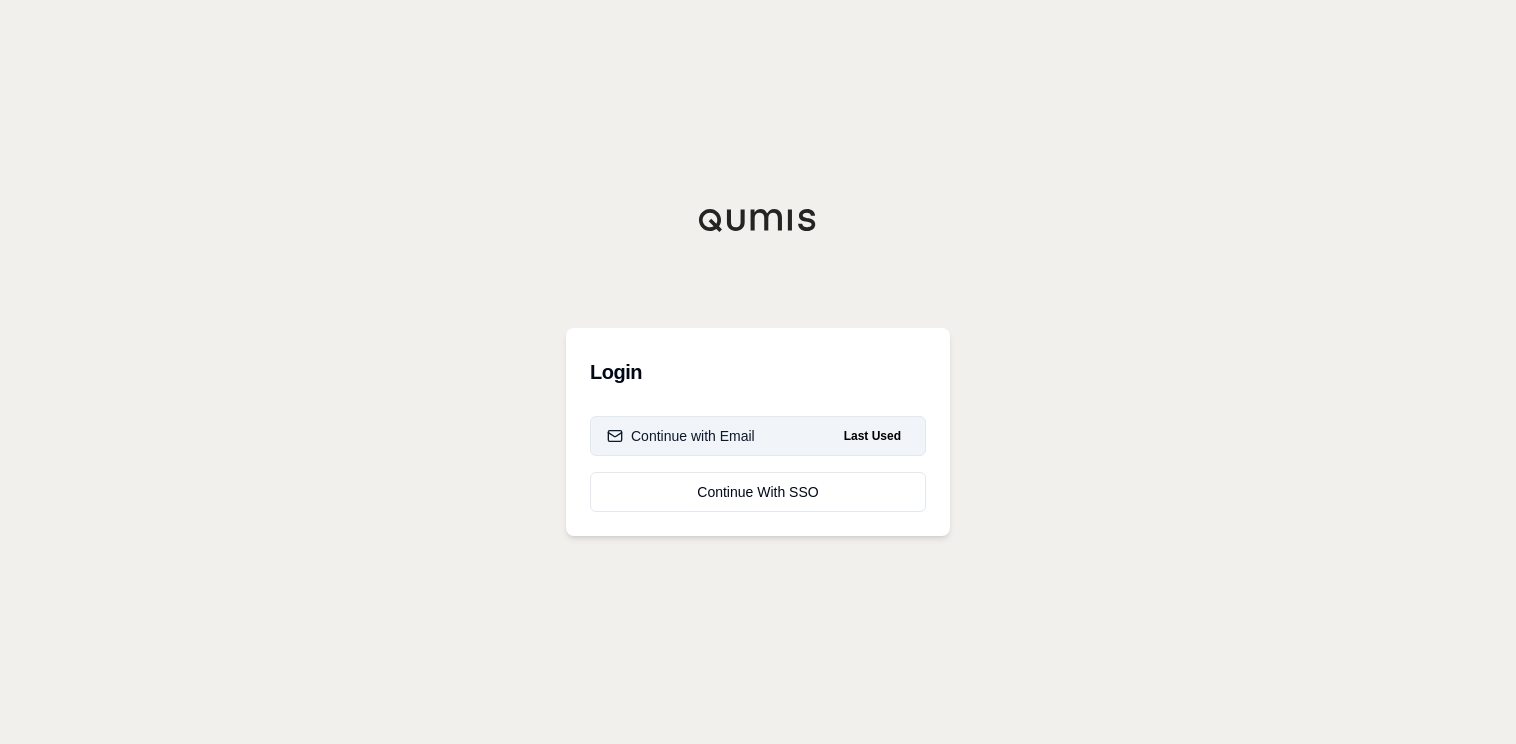 click on "Continue with Email" at bounding box center [681, 436] 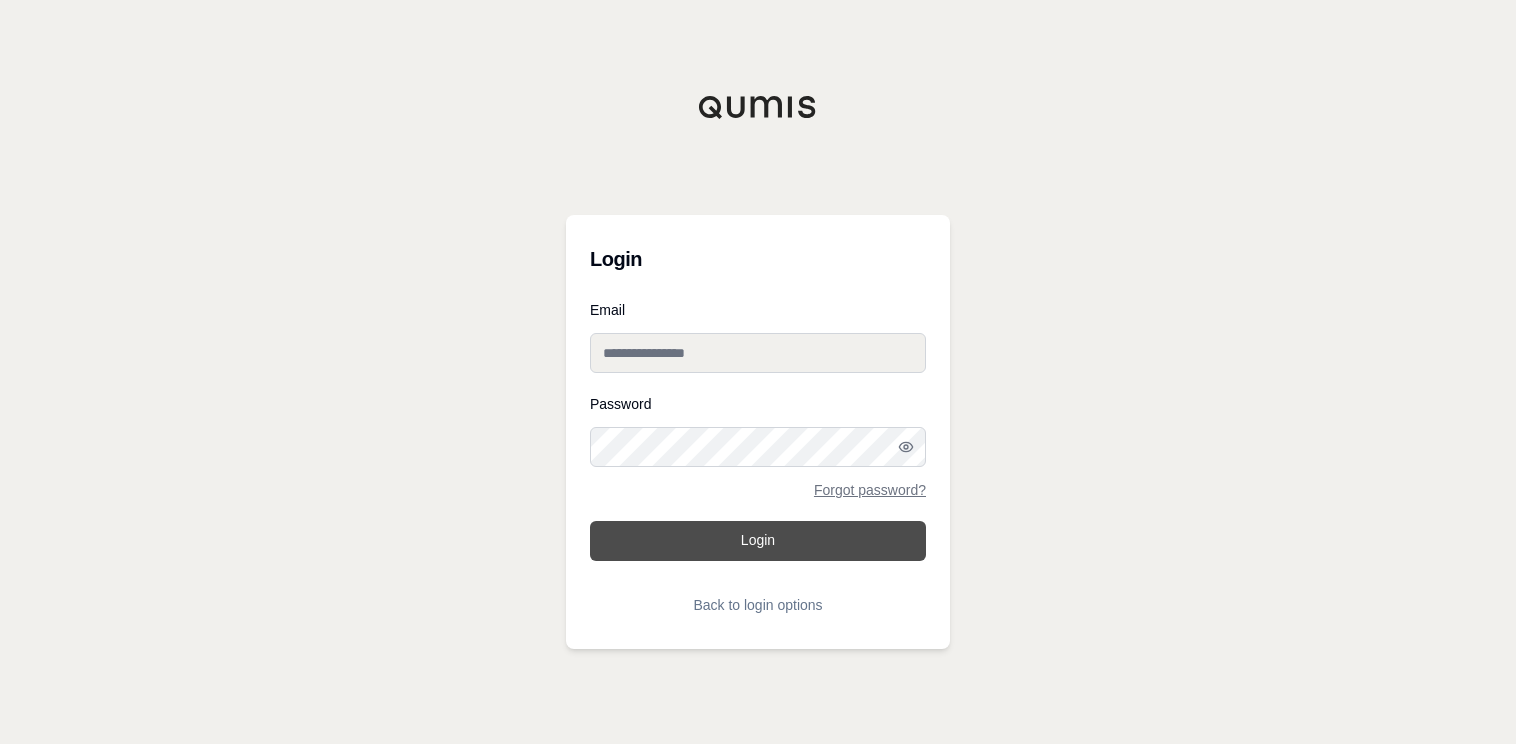 type on "**********" 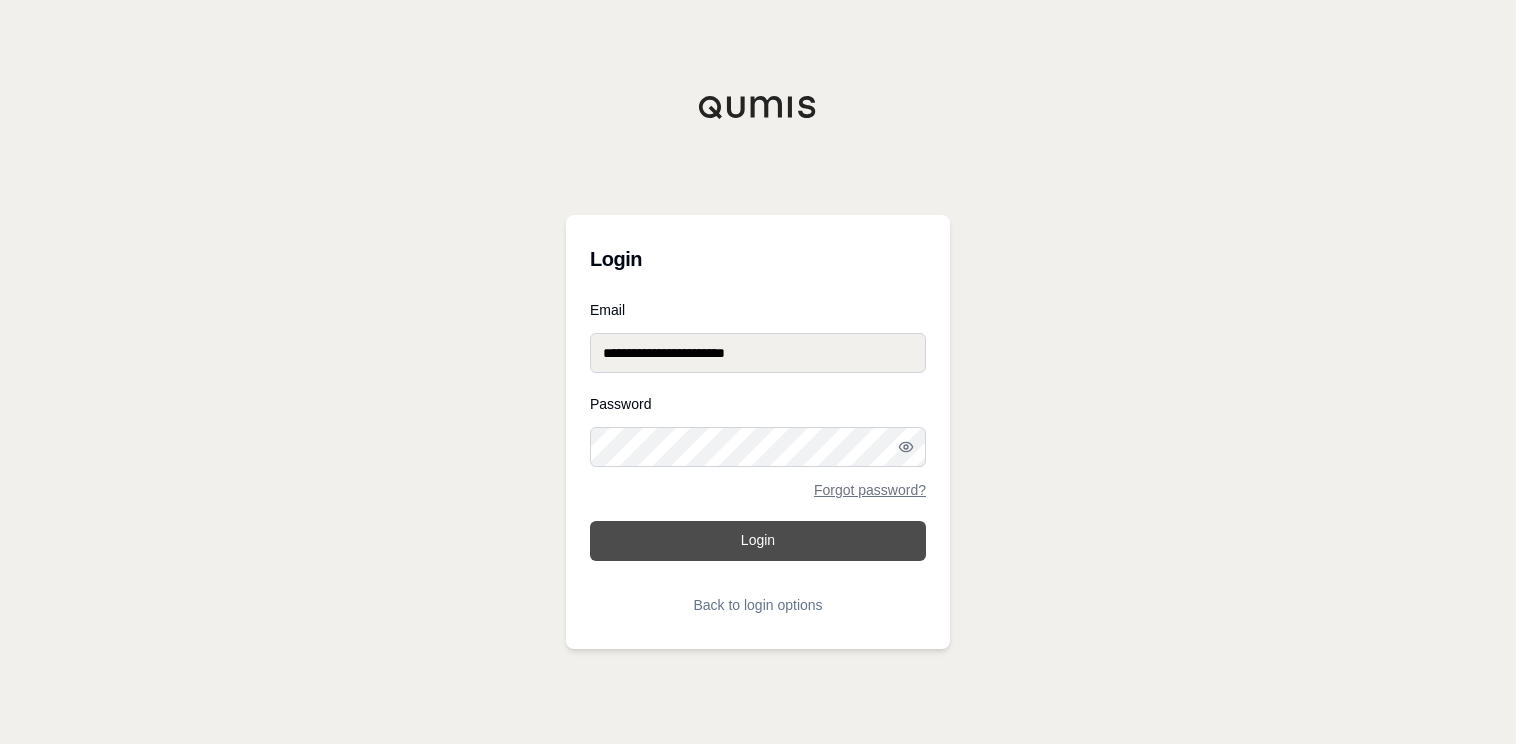 click on "Login" at bounding box center (758, 541) 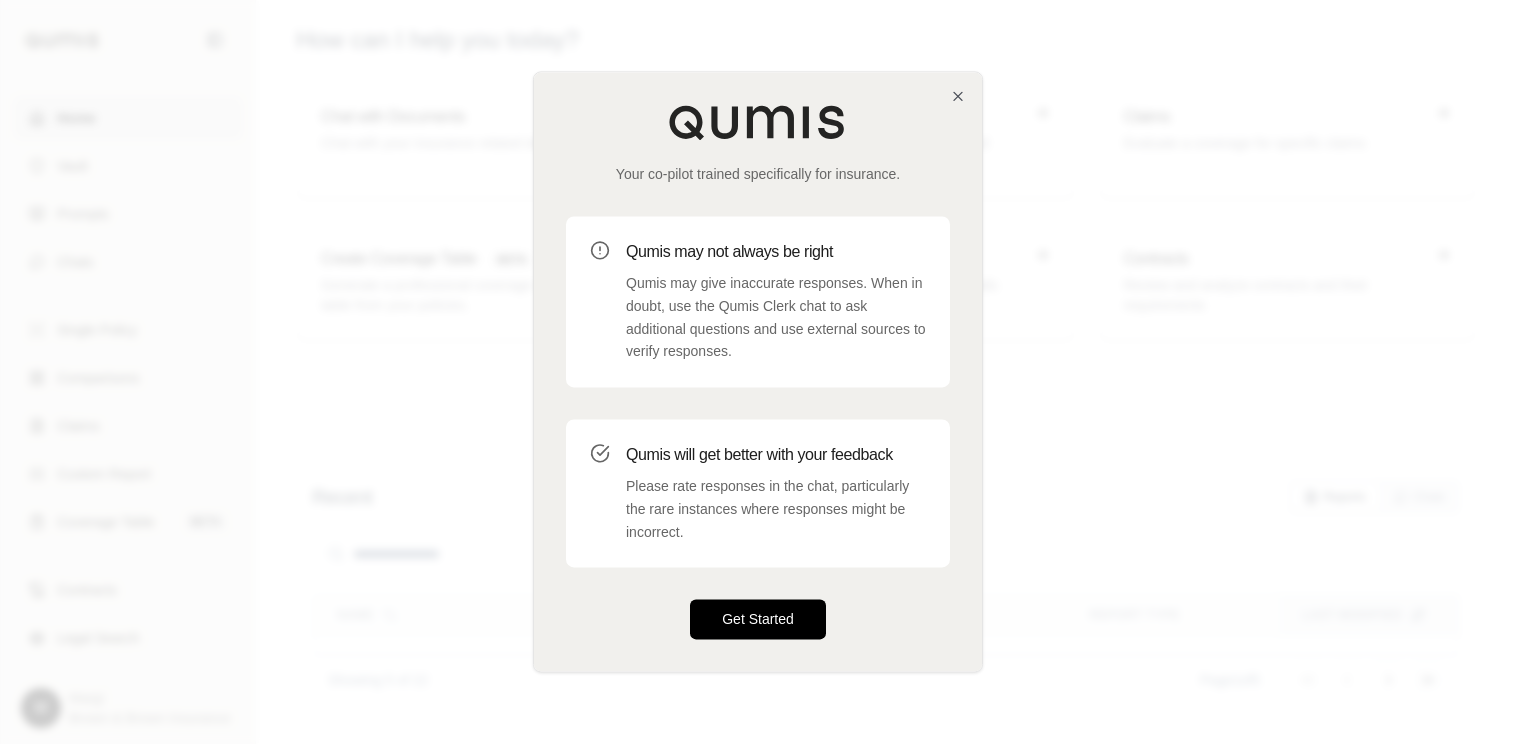 click on "Get Started" at bounding box center (758, 620) 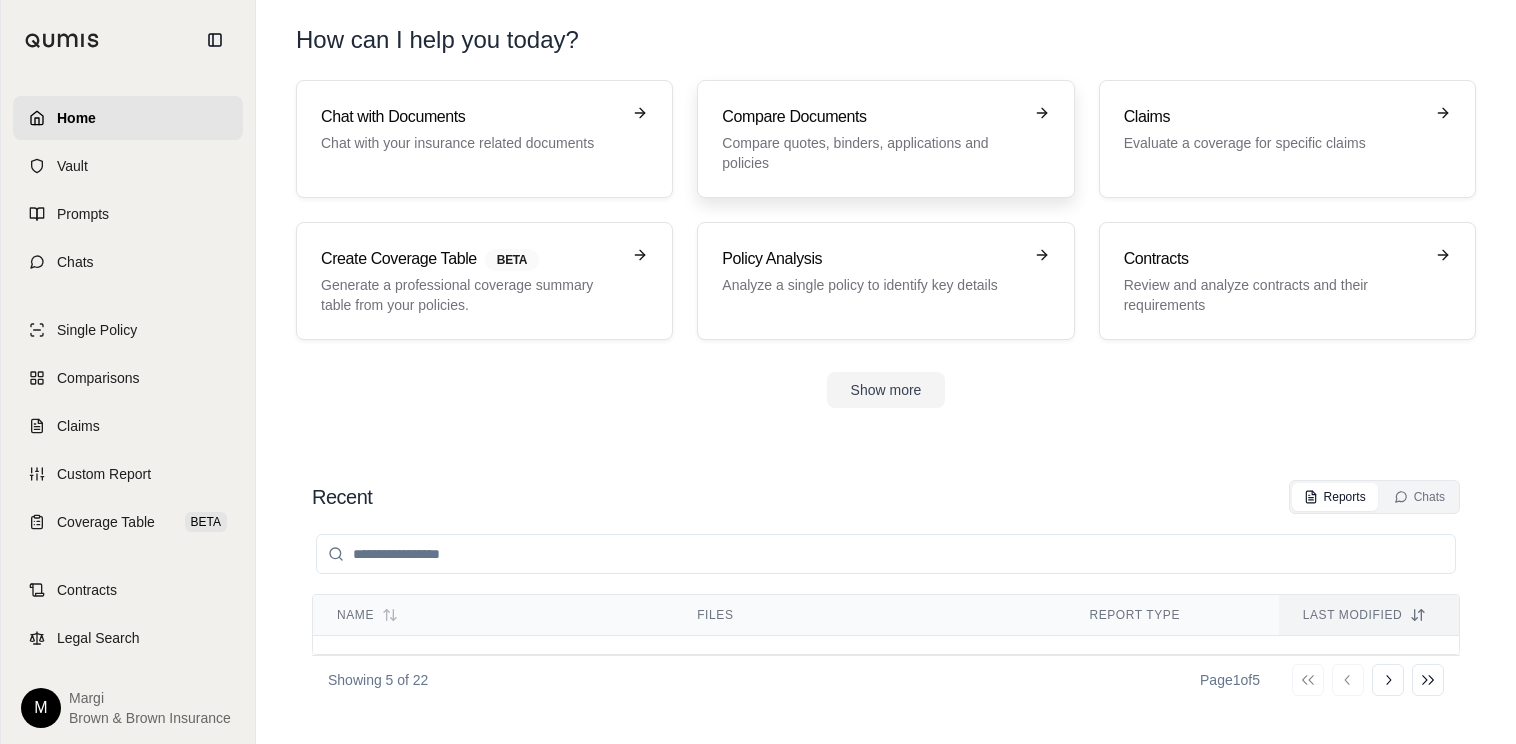 click on "Compare quotes, binders, applications and policies" at bounding box center (871, 153) 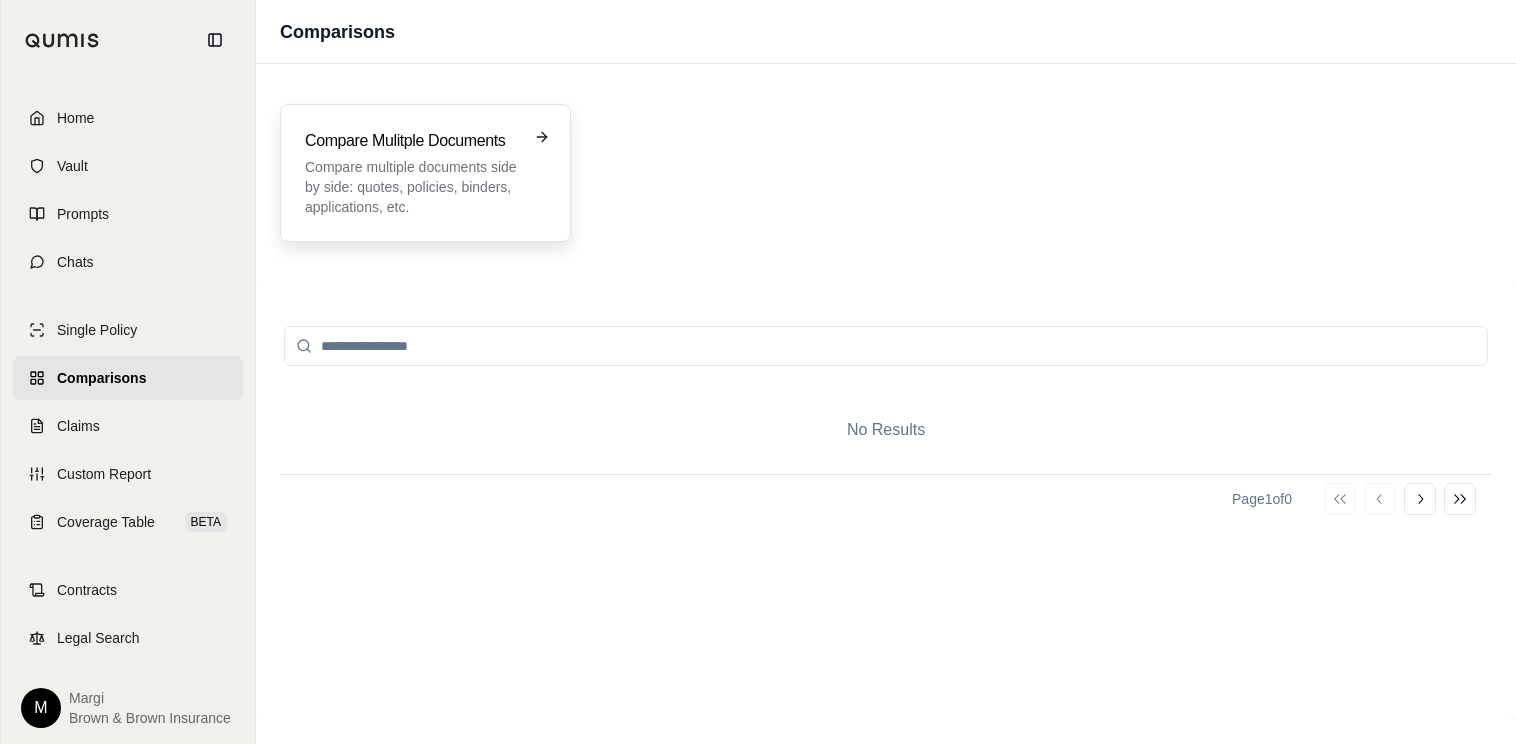 click on "Compare multiple documents side by side: quotes, policies, binders, applications, etc." at bounding box center [411, 187] 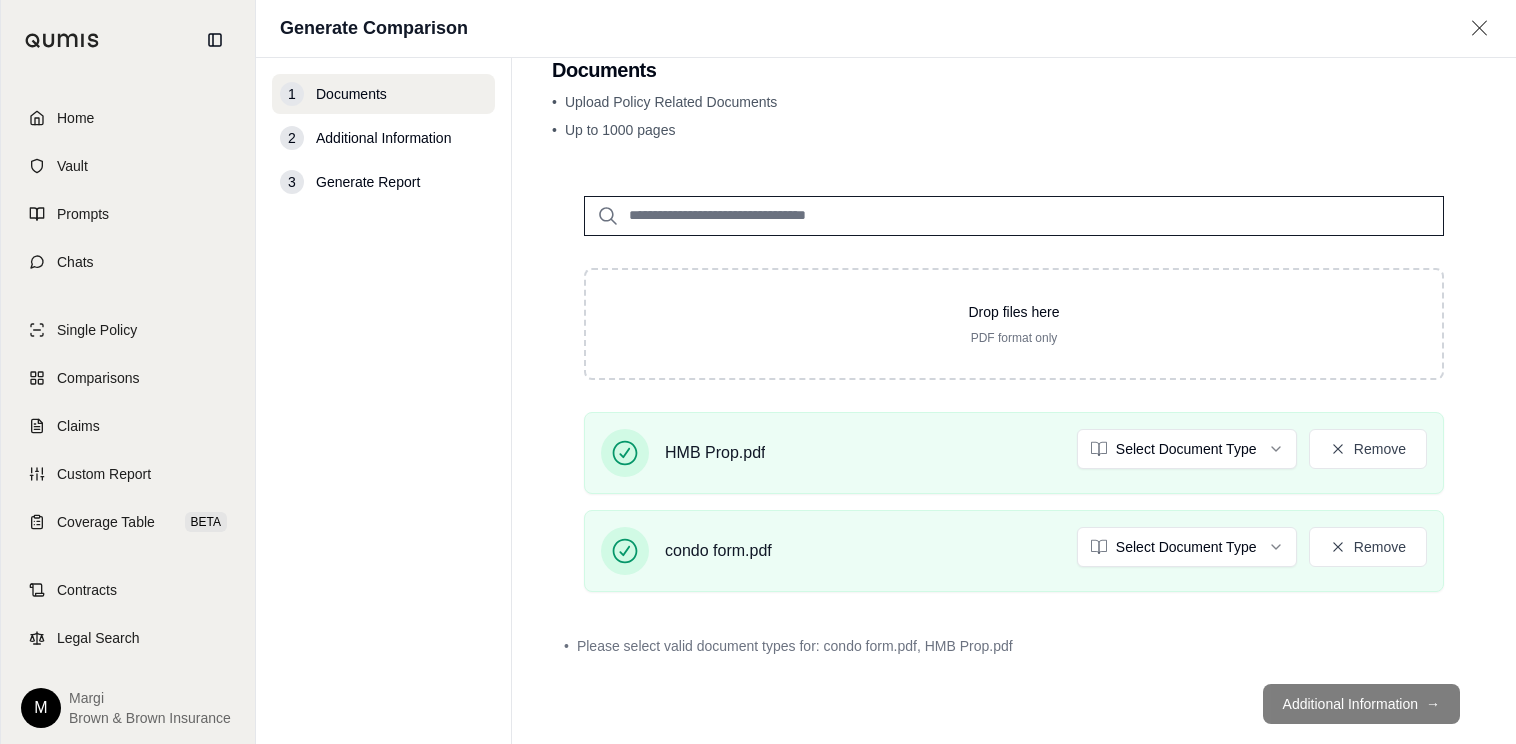 scroll, scrollTop: 78, scrollLeft: 0, axis: vertical 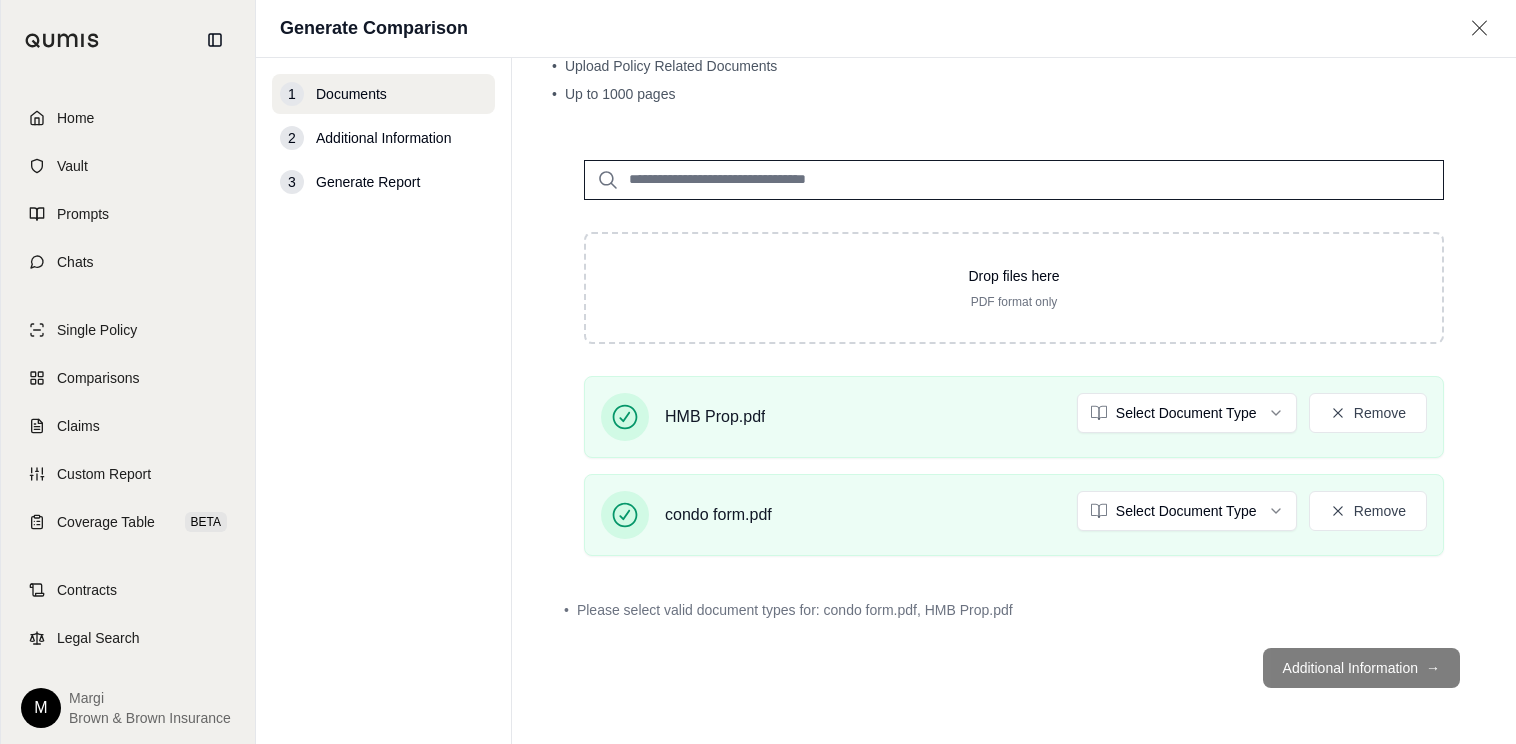 click on "Additional Information →" at bounding box center [1014, 668] 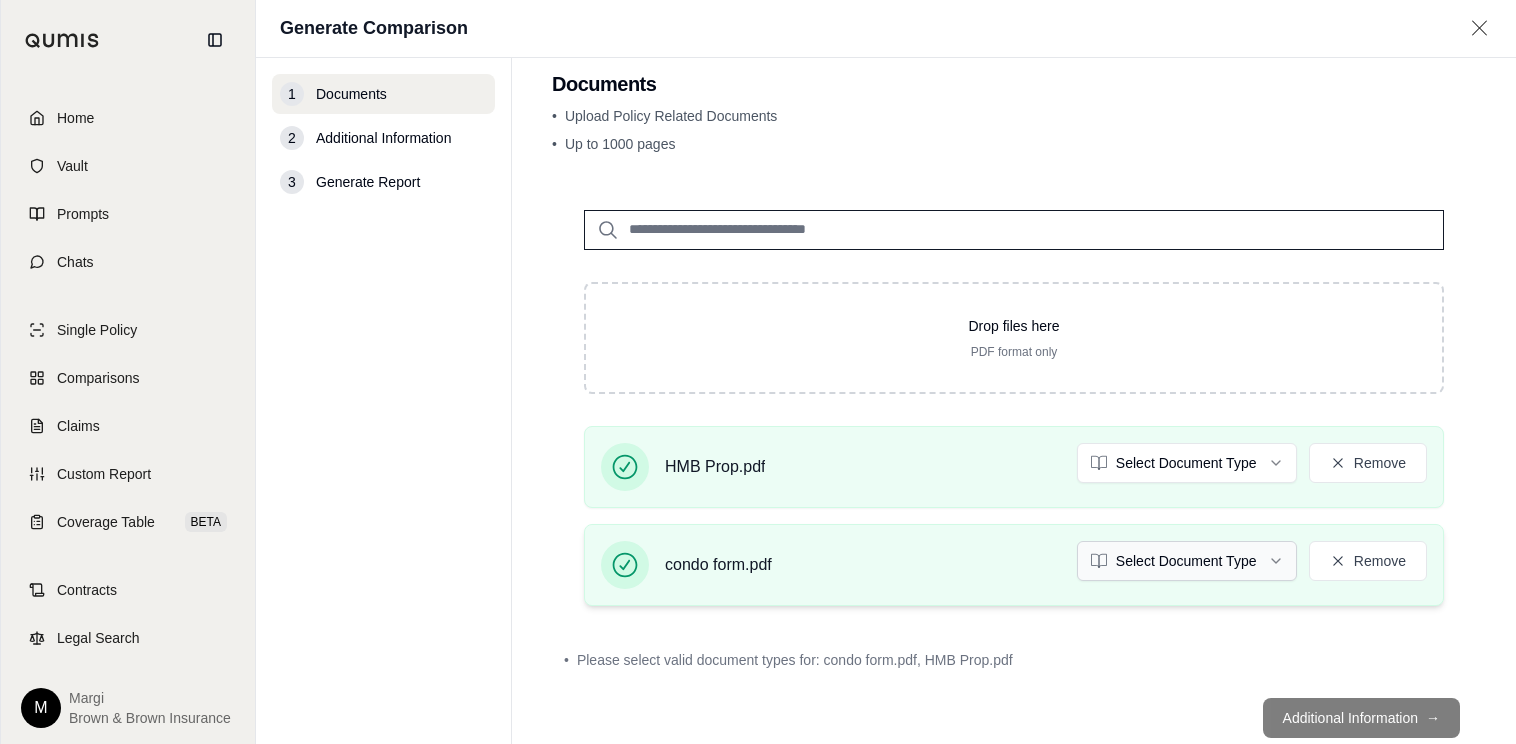 scroll, scrollTop: 0, scrollLeft: 0, axis: both 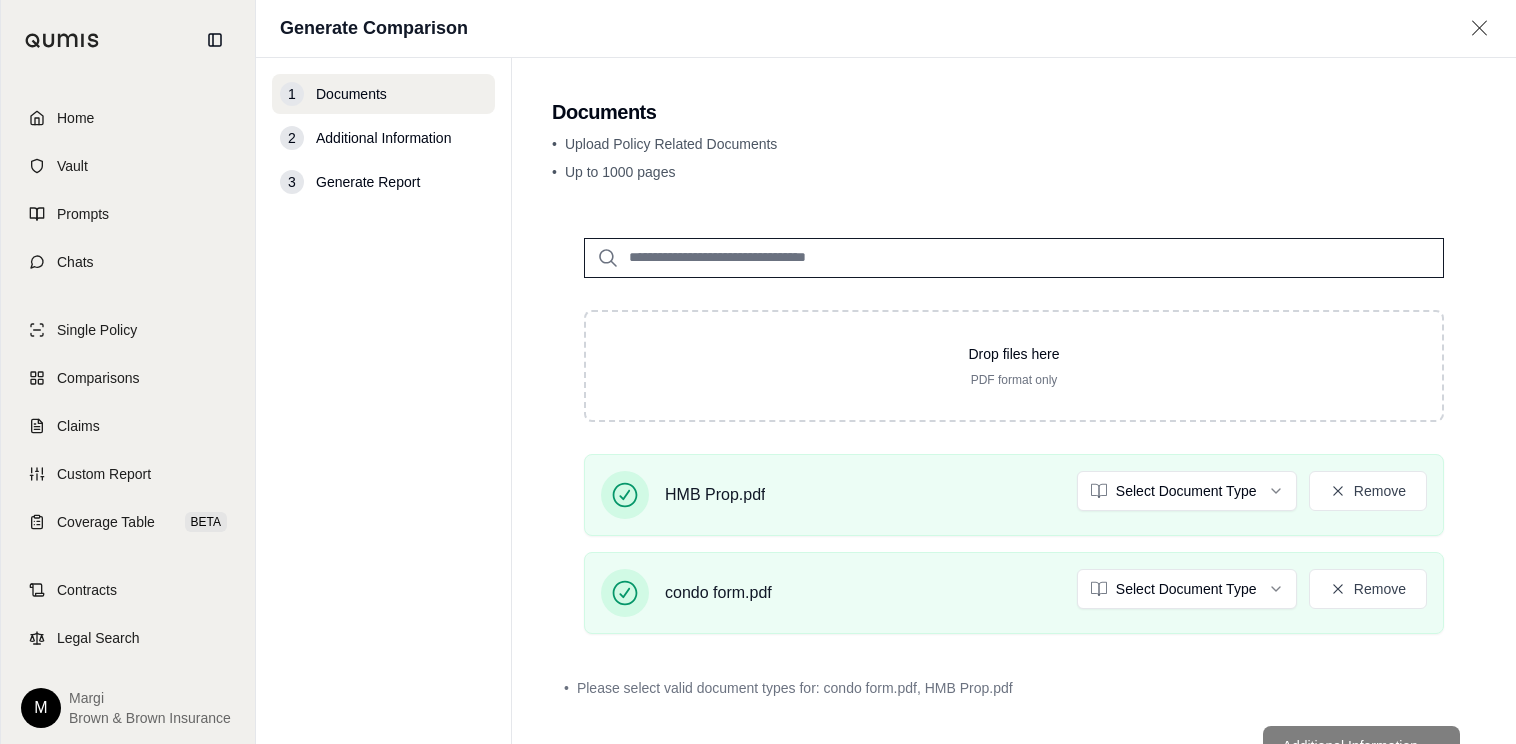 click on "Additional Information" at bounding box center [383, 138] 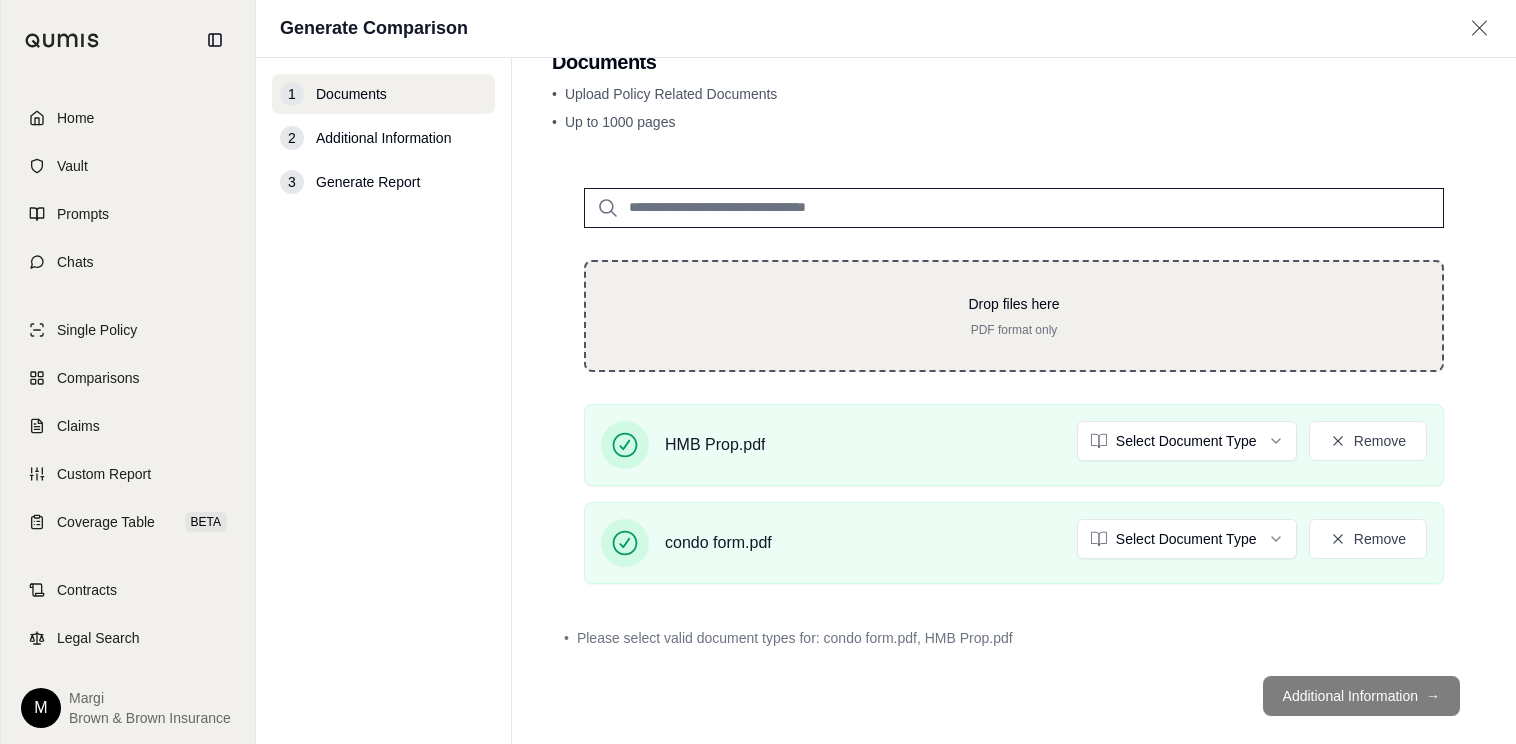 scroll, scrollTop: 78, scrollLeft: 0, axis: vertical 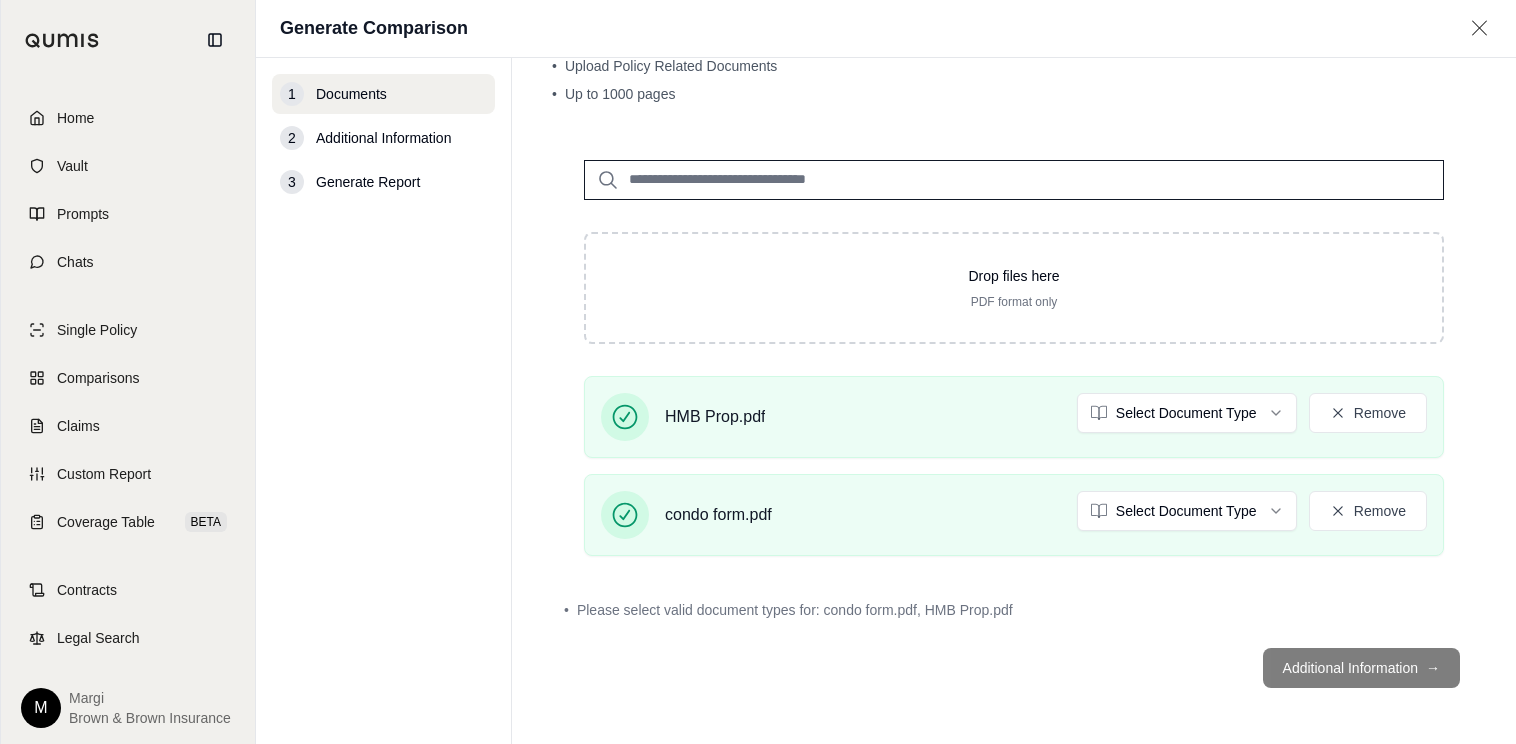 click on "Additional Information →" at bounding box center [1014, 668] 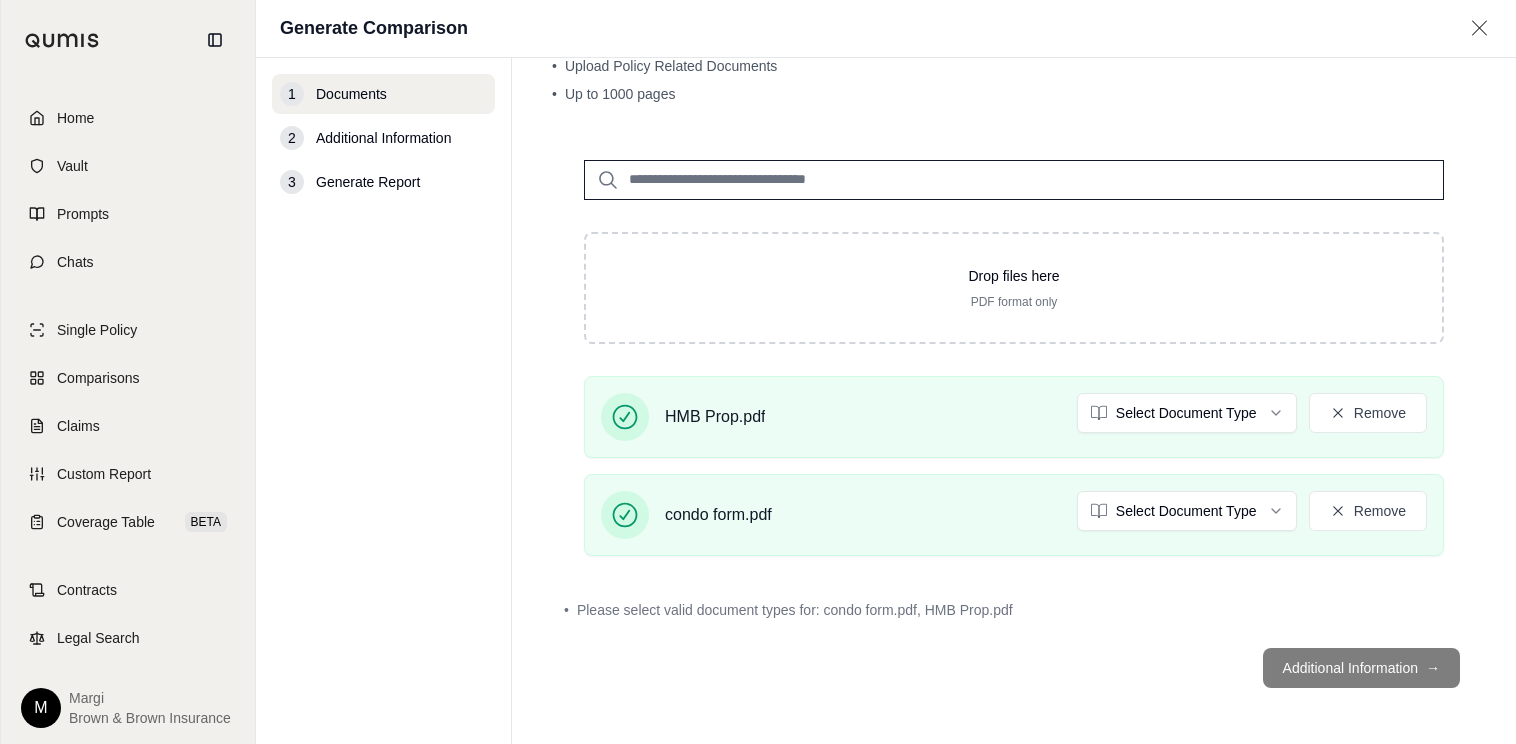 click at bounding box center [1014, 180] 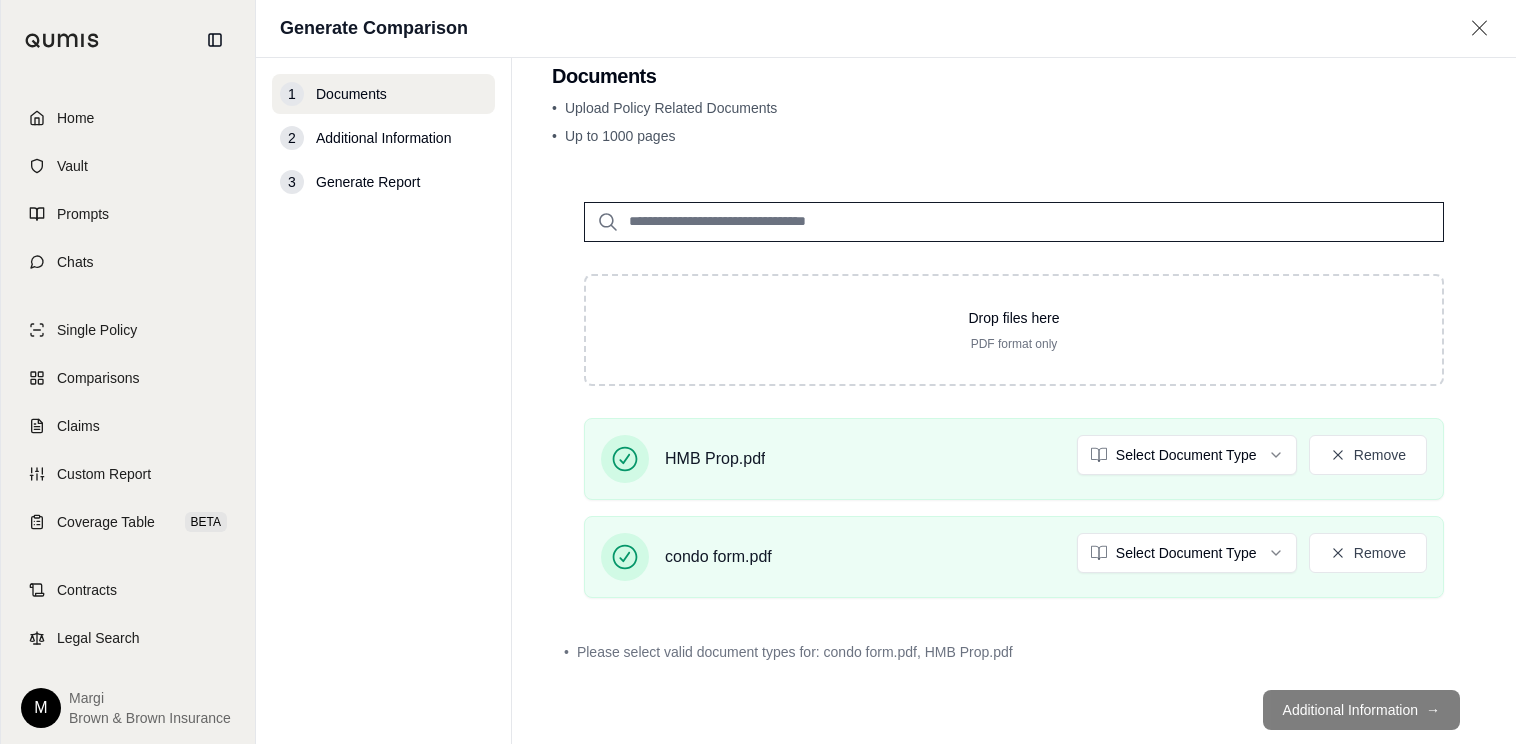 scroll, scrollTop: 0, scrollLeft: 0, axis: both 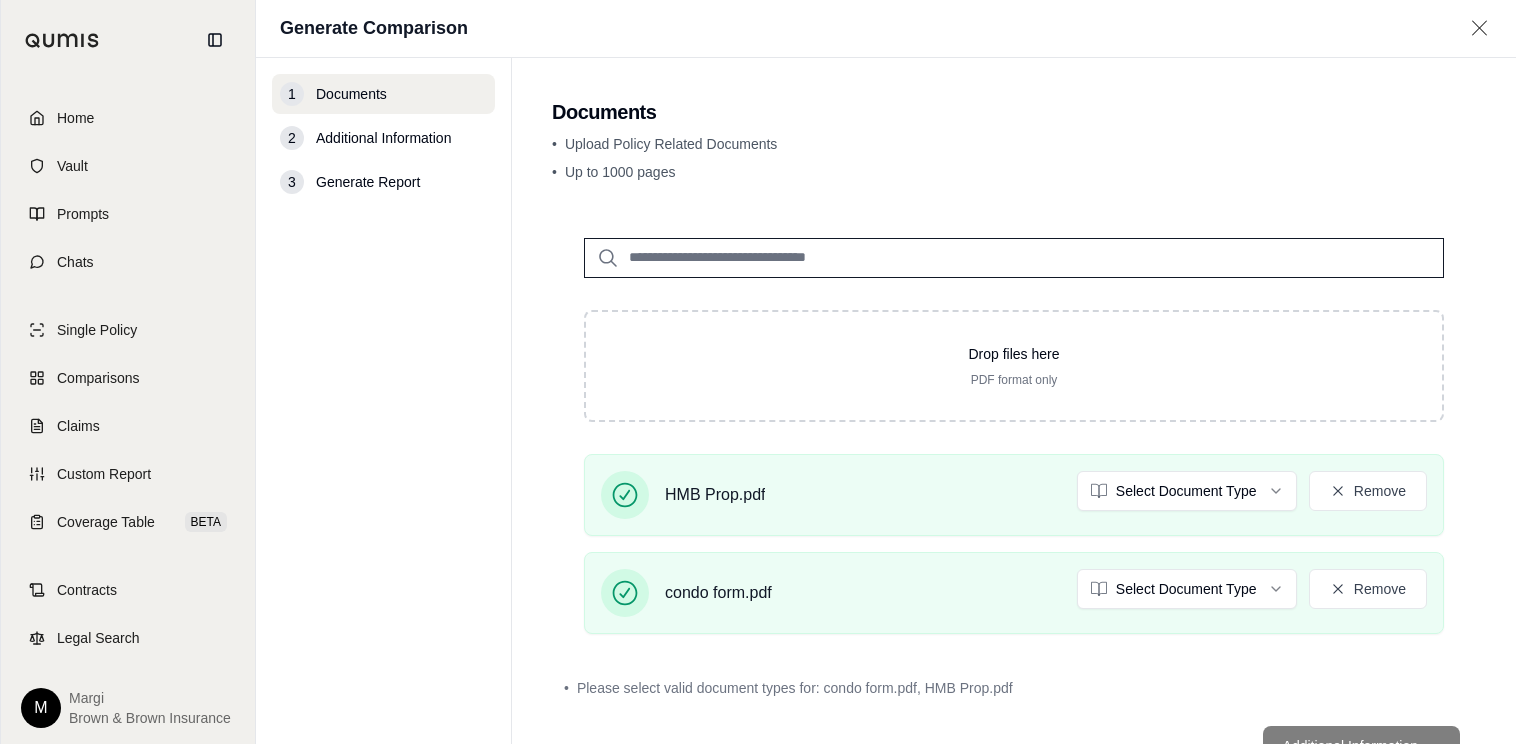 click on "Additional Information" at bounding box center (383, 138) 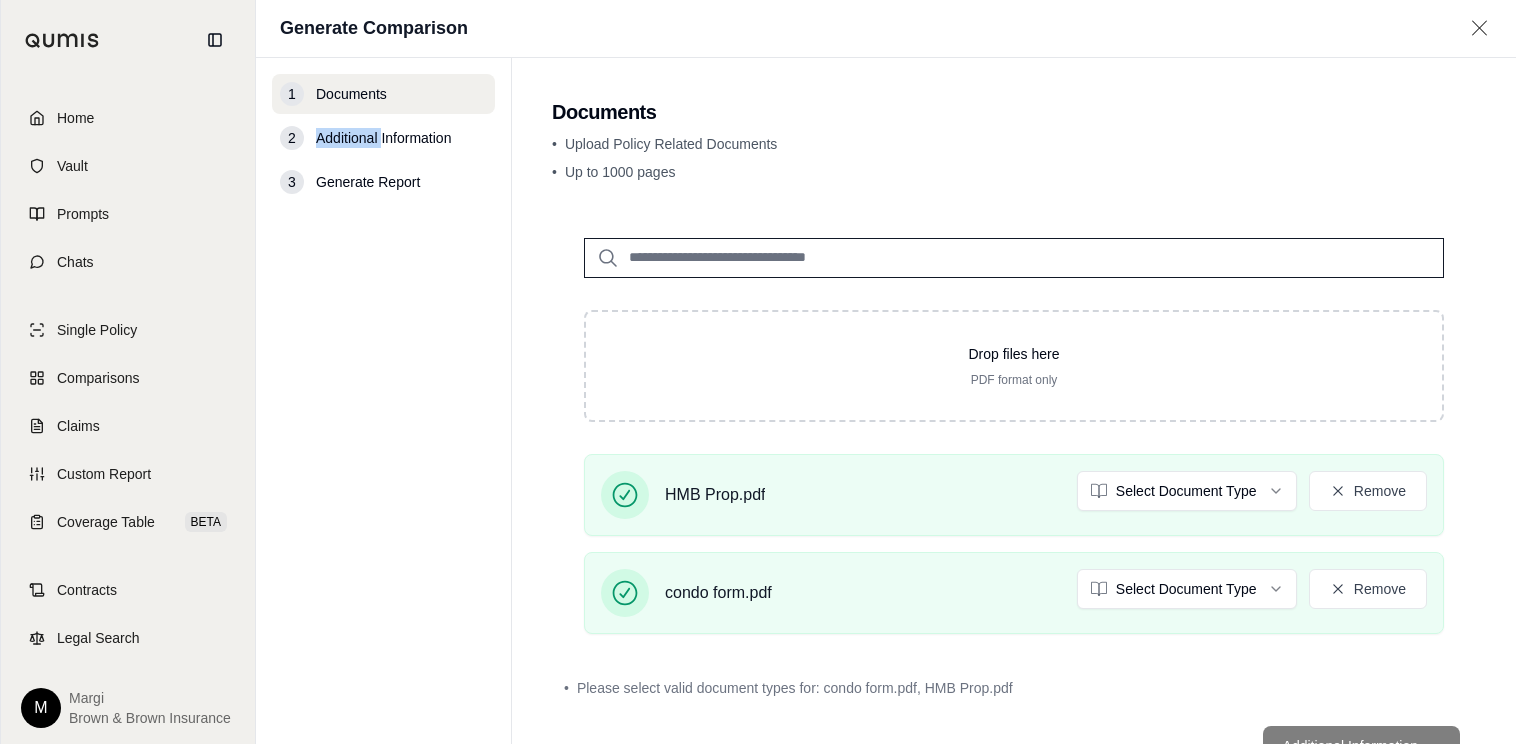 click on "Additional Information" at bounding box center (383, 138) 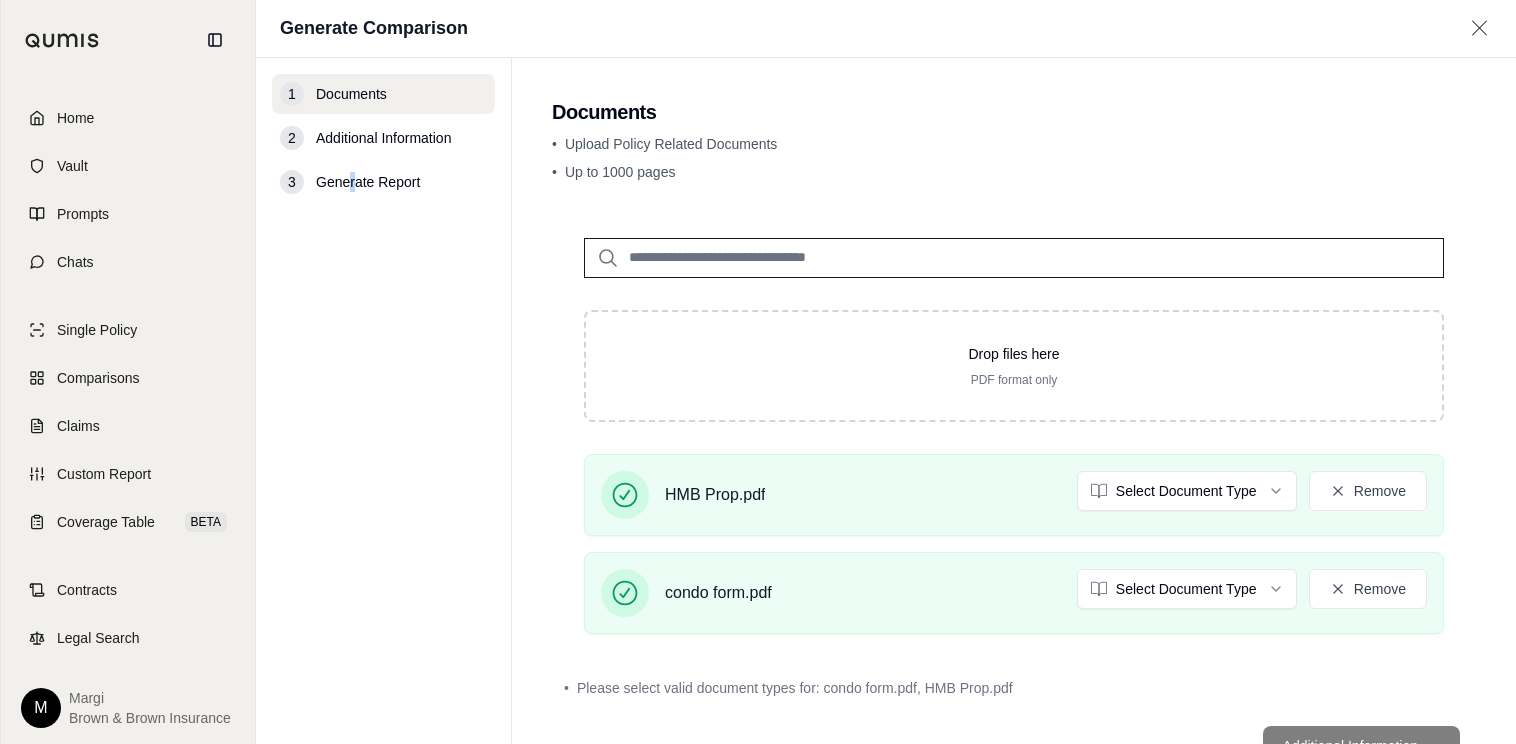 click on "Generate Report" at bounding box center [368, 182] 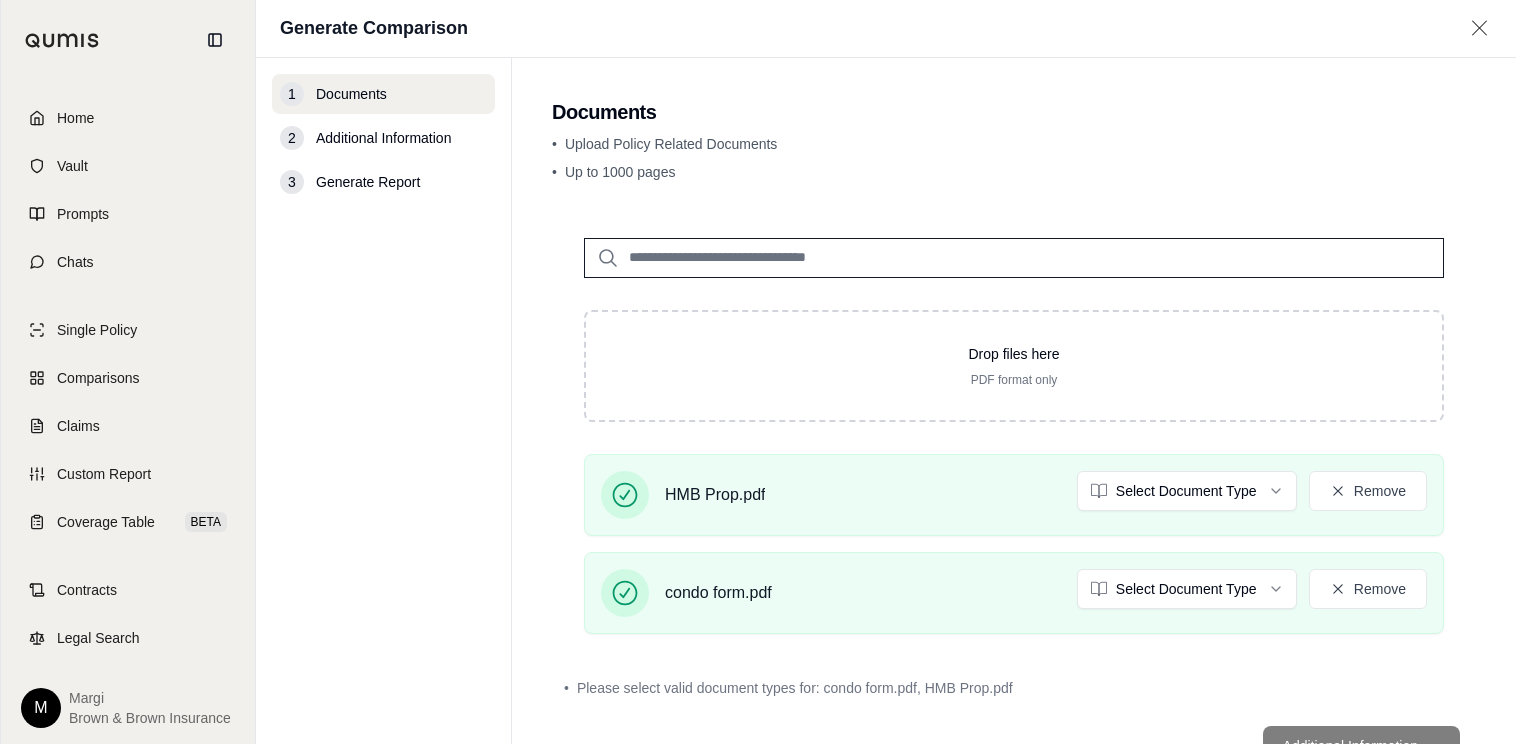 click on "1 Documents" at bounding box center (383, 94) 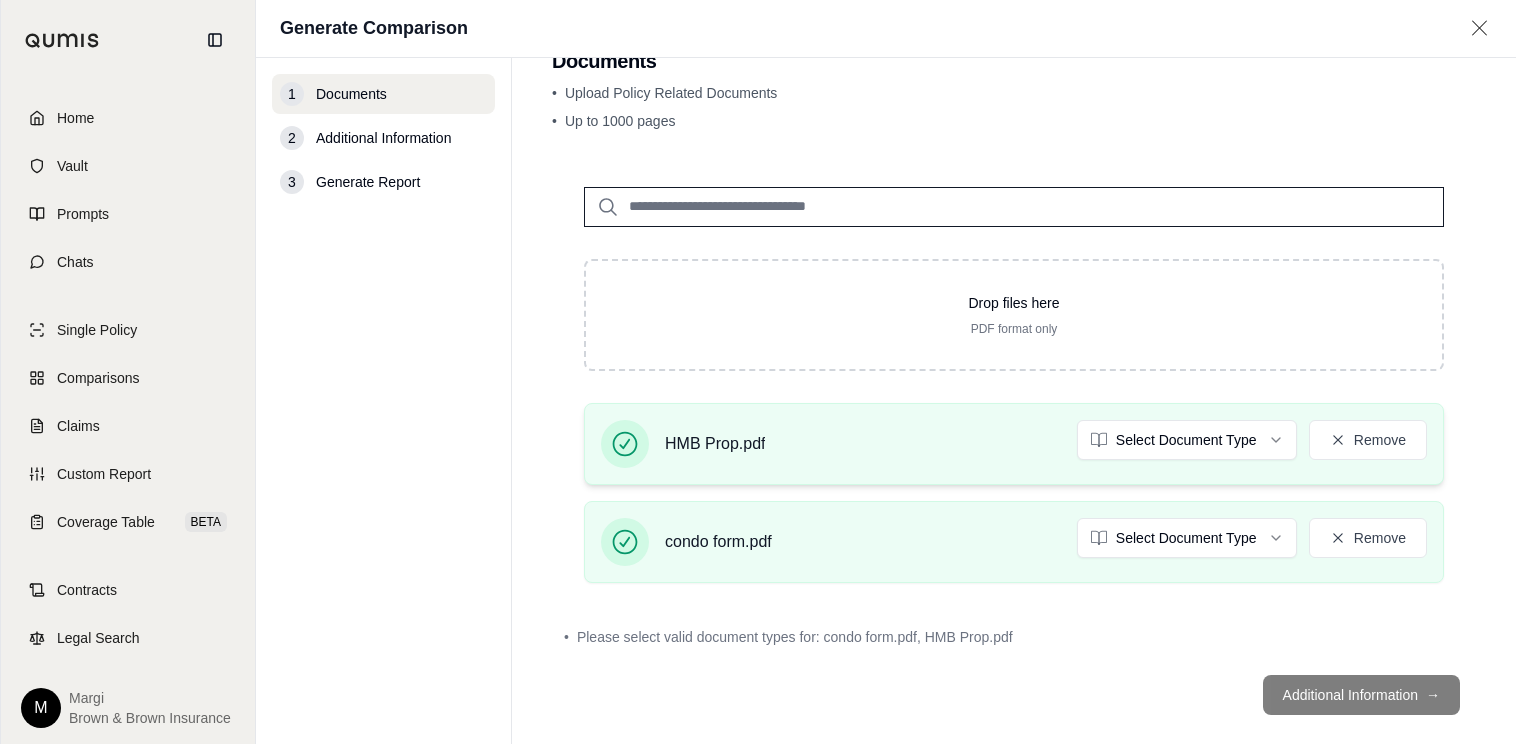 scroll, scrollTop: 78, scrollLeft: 0, axis: vertical 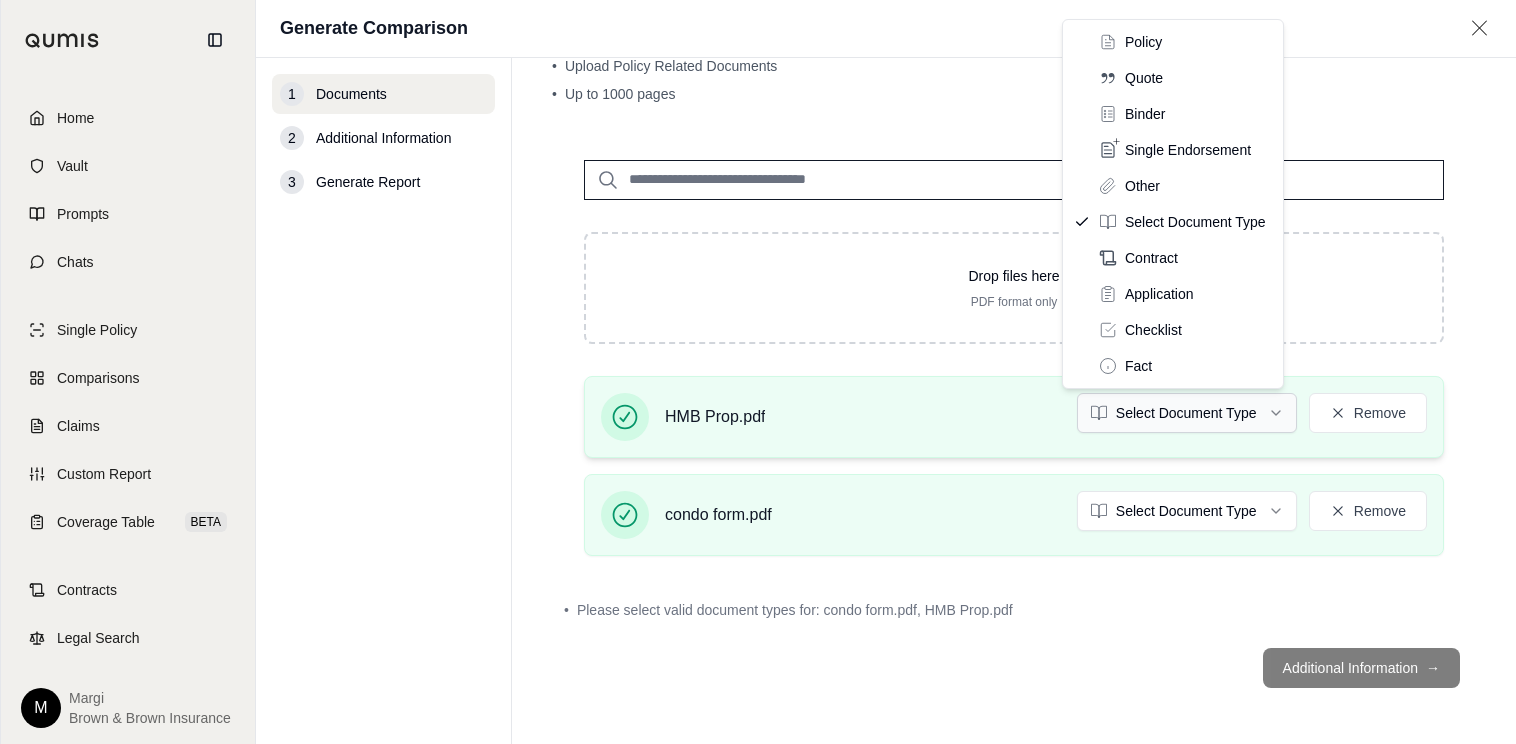 click on "Home Vault Prompts Chats Single Policy Comparisons Claims Custom Report Coverage Table BETA Contracts Legal Search M Margi Brown & Brown Insurance Generate Comparison 1 Documents 2 Additional Information 3 Generate Report Documents • Upload Policy Related Documents • Up to 1000 pages Drop files here PDF format only HMB Prop.pdf Select Document Type Remove condo form.pdf Select Document Type Remove • Please select valid document types for: condo form.pdf,
HMB Prop.pdf Additional Information →
Policy Quote Binder Single Endorsement Other Select Document Type Contract Application Checklist Fact" at bounding box center (758, 372) 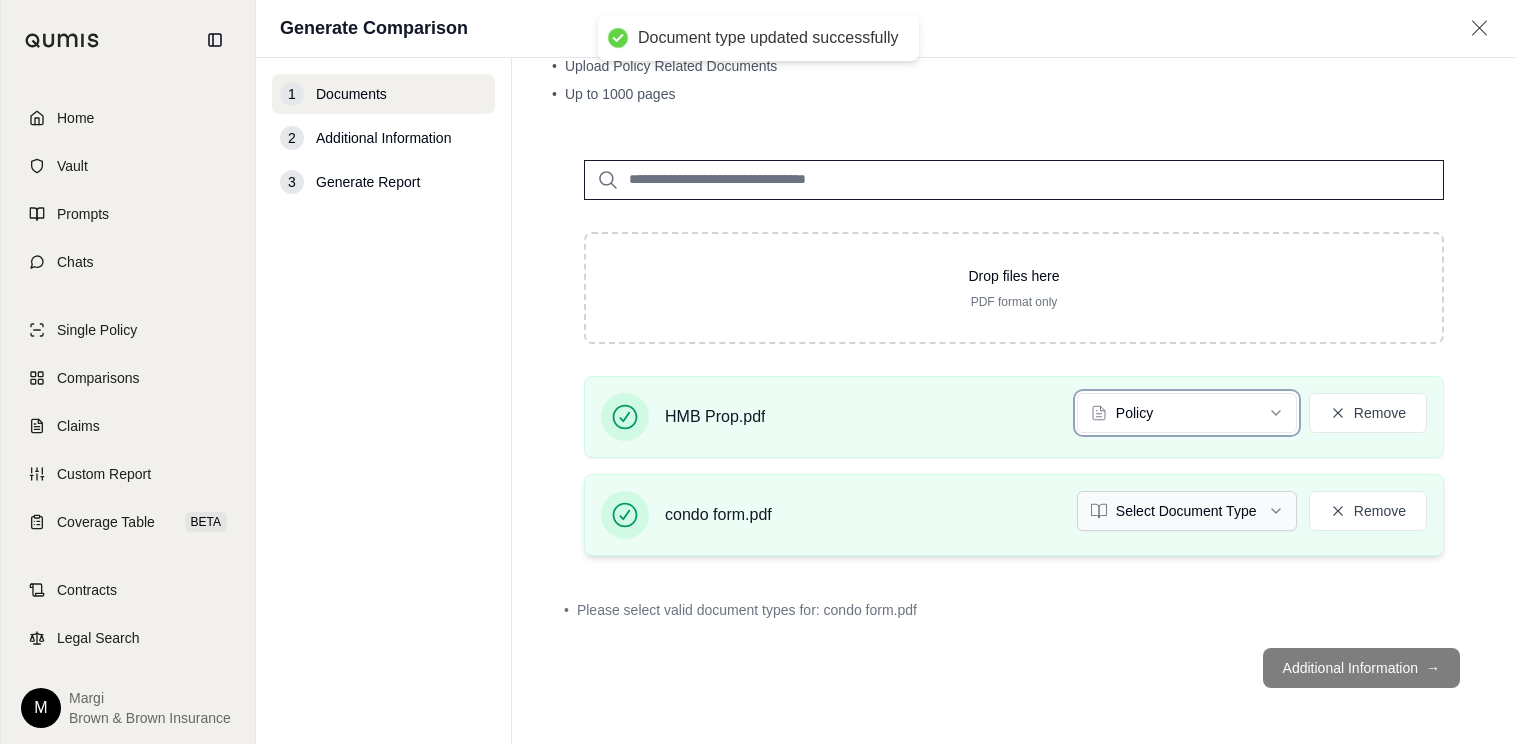 scroll, scrollTop: 78, scrollLeft: 0, axis: vertical 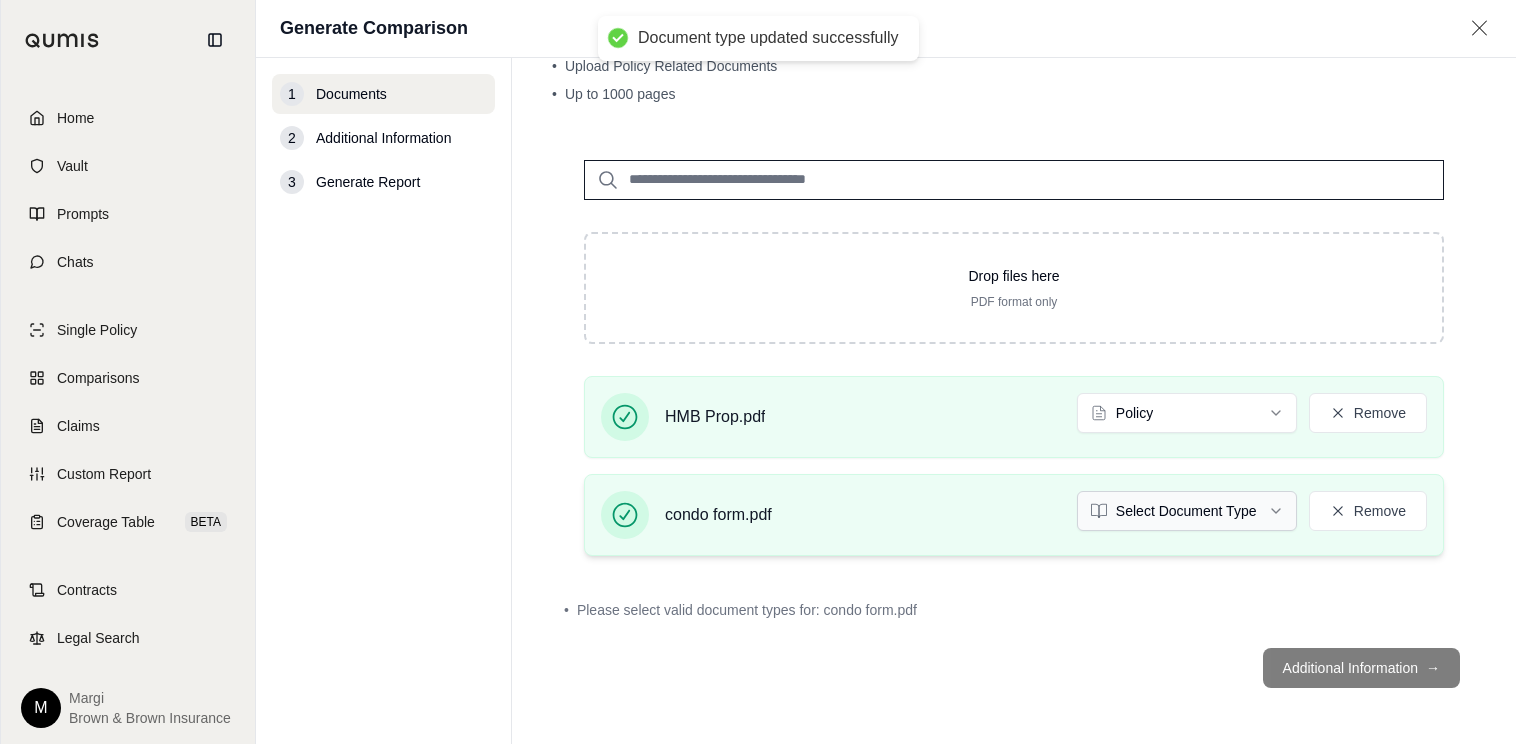 click on "Document type updated successfully Home Vault Prompts Chats Single Policy Comparisons Claims Custom Report Coverage Table BETA Contracts Legal Search M Margi Brown & Brown Insurance Generate Comparison 1 Documents 2 Additional Information 3 Generate Report Documents • Upload Policy Related Documents • Up to 1000 pages Drop files here PDF format only HMB Prop.pdf Policy Remove condo form.pdf Select Document Type Remove • Please select valid document types for: condo form.pdf Additional Information →" at bounding box center [758, 372] 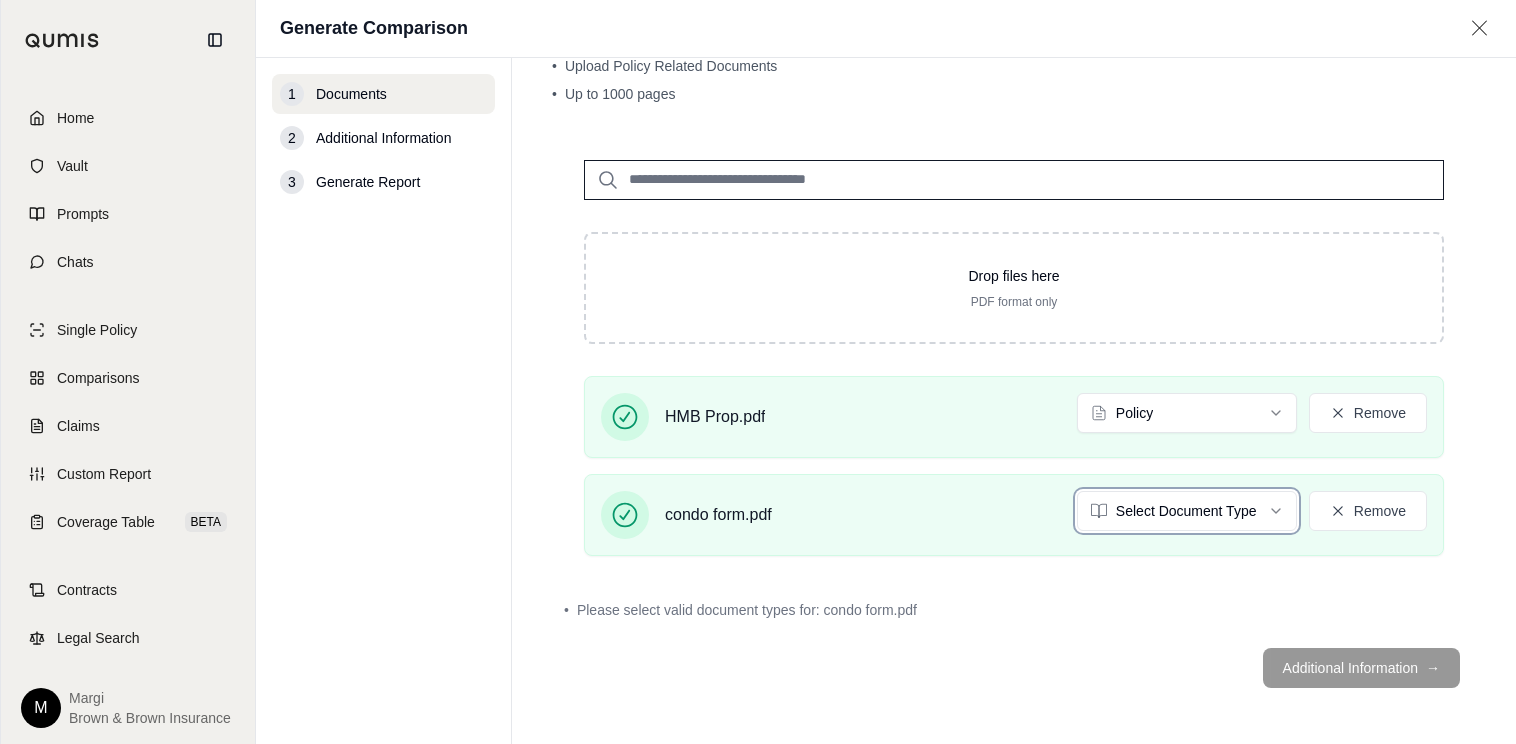 scroll, scrollTop: 22, scrollLeft: 0, axis: vertical 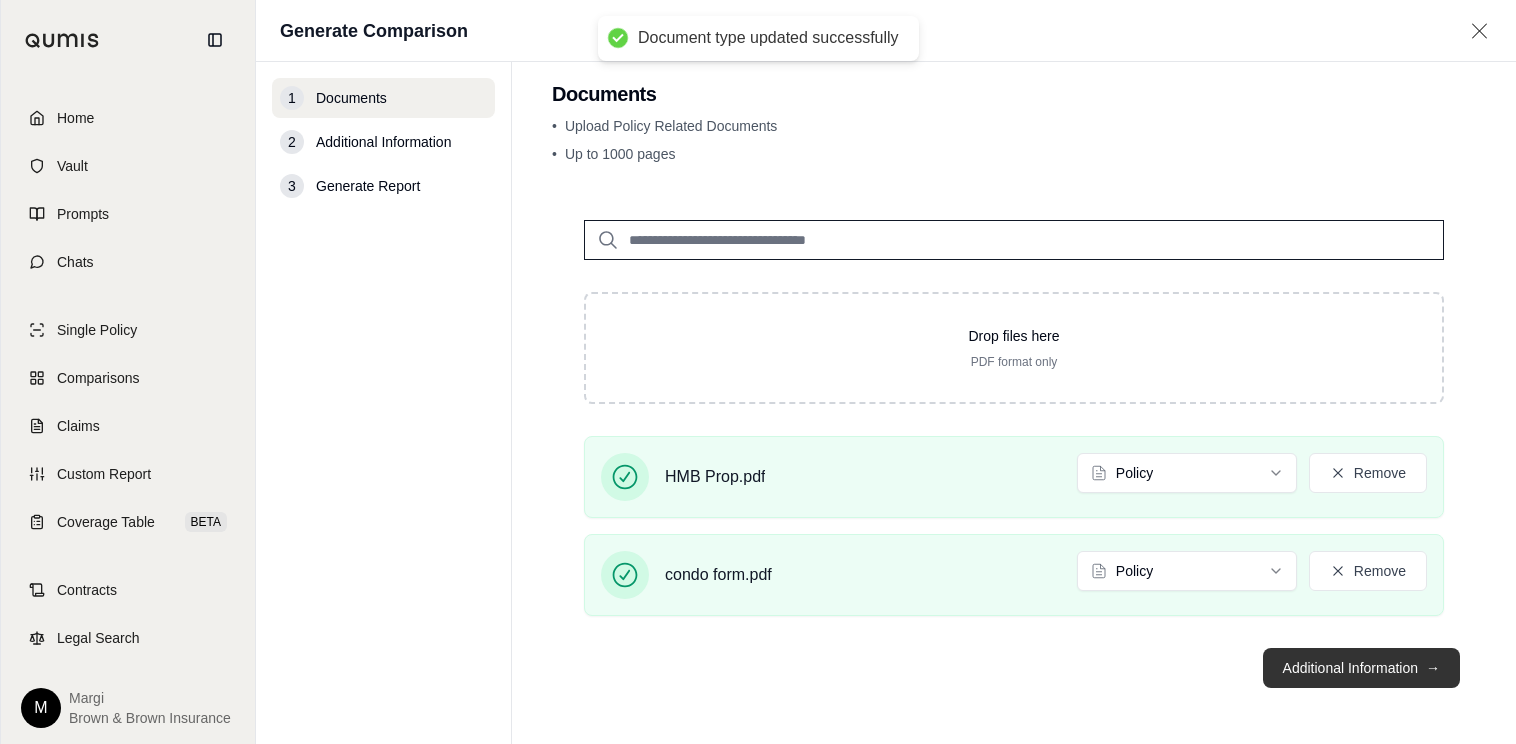 click on "Additional Information →" at bounding box center [1361, 668] 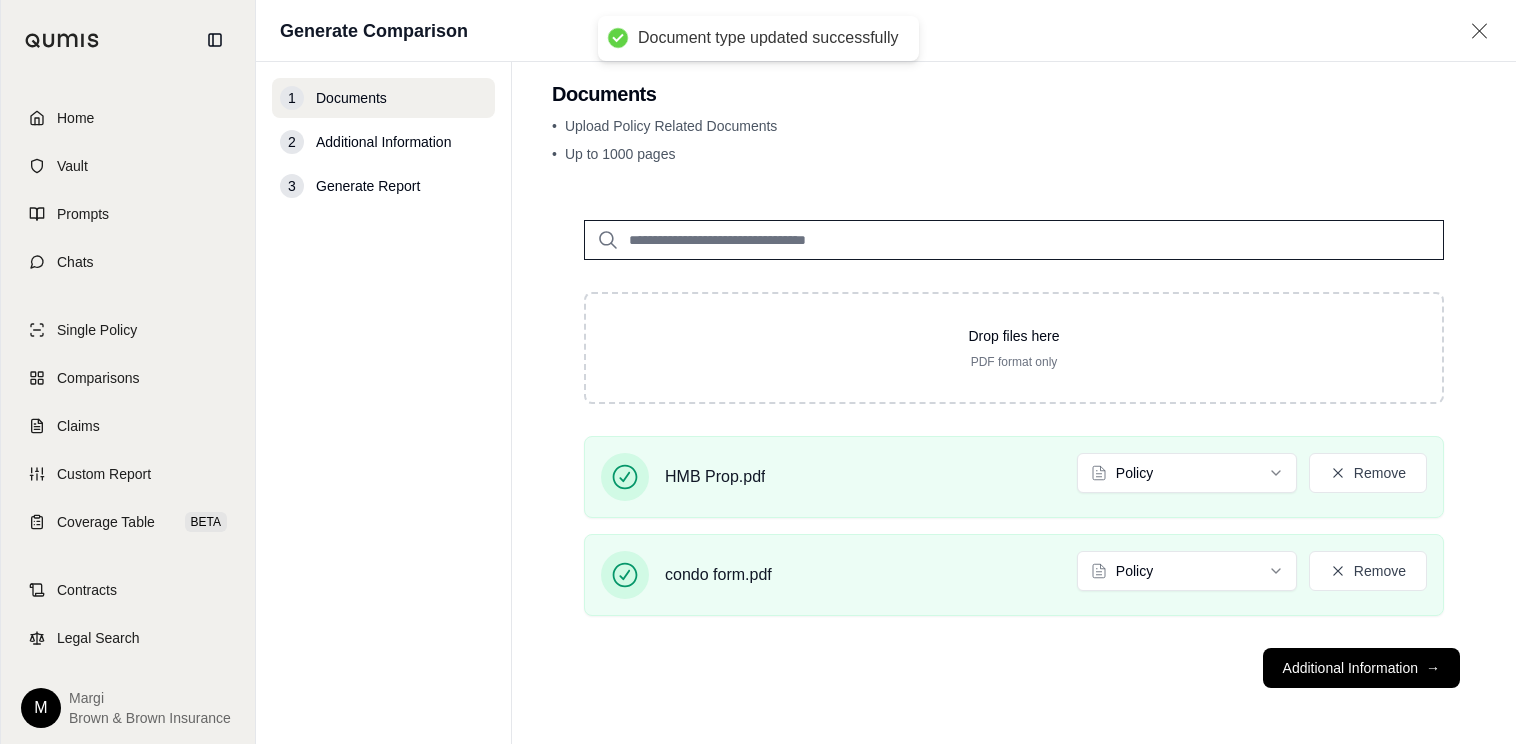 scroll, scrollTop: 0, scrollLeft: 0, axis: both 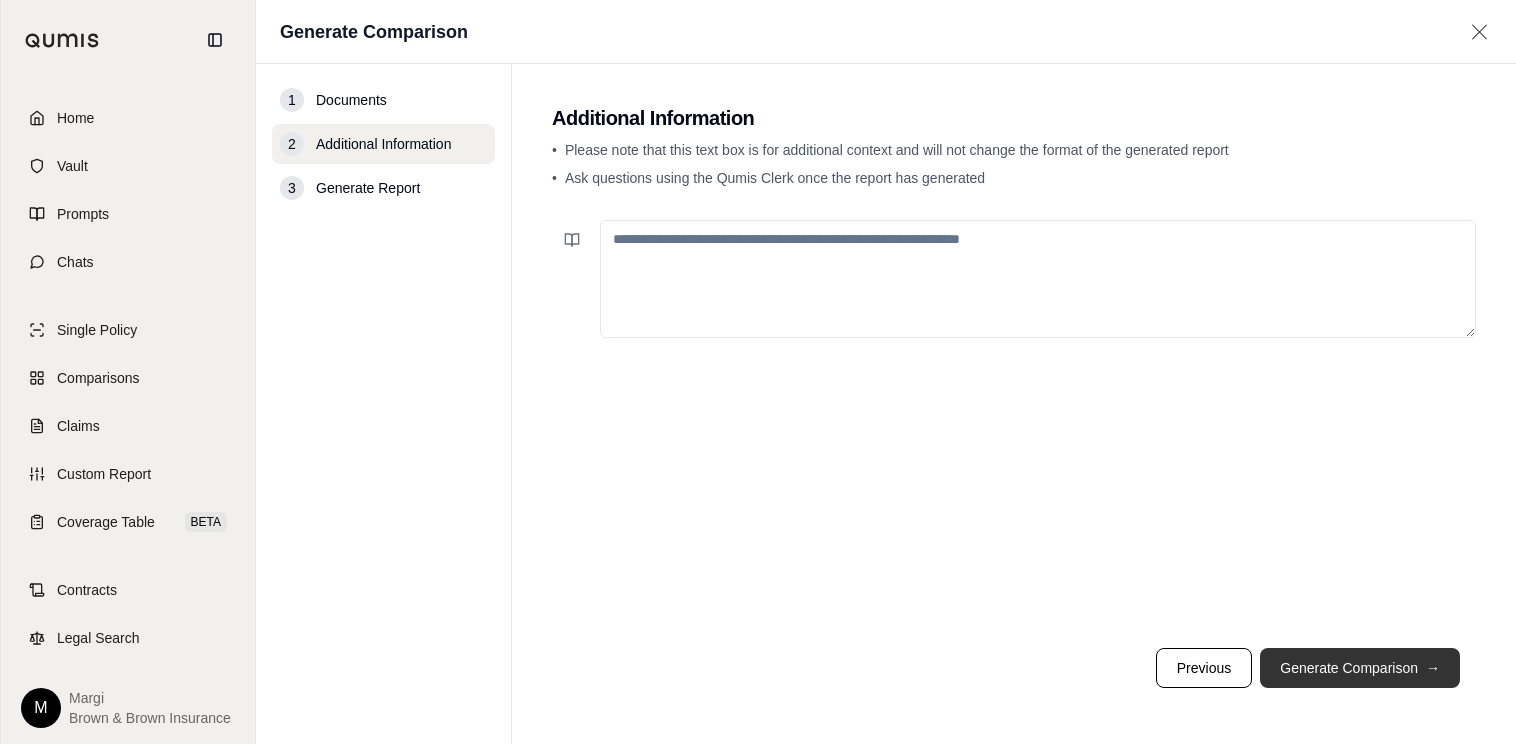 click on "Generate Comparison →" at bounding box center (1360, 668) 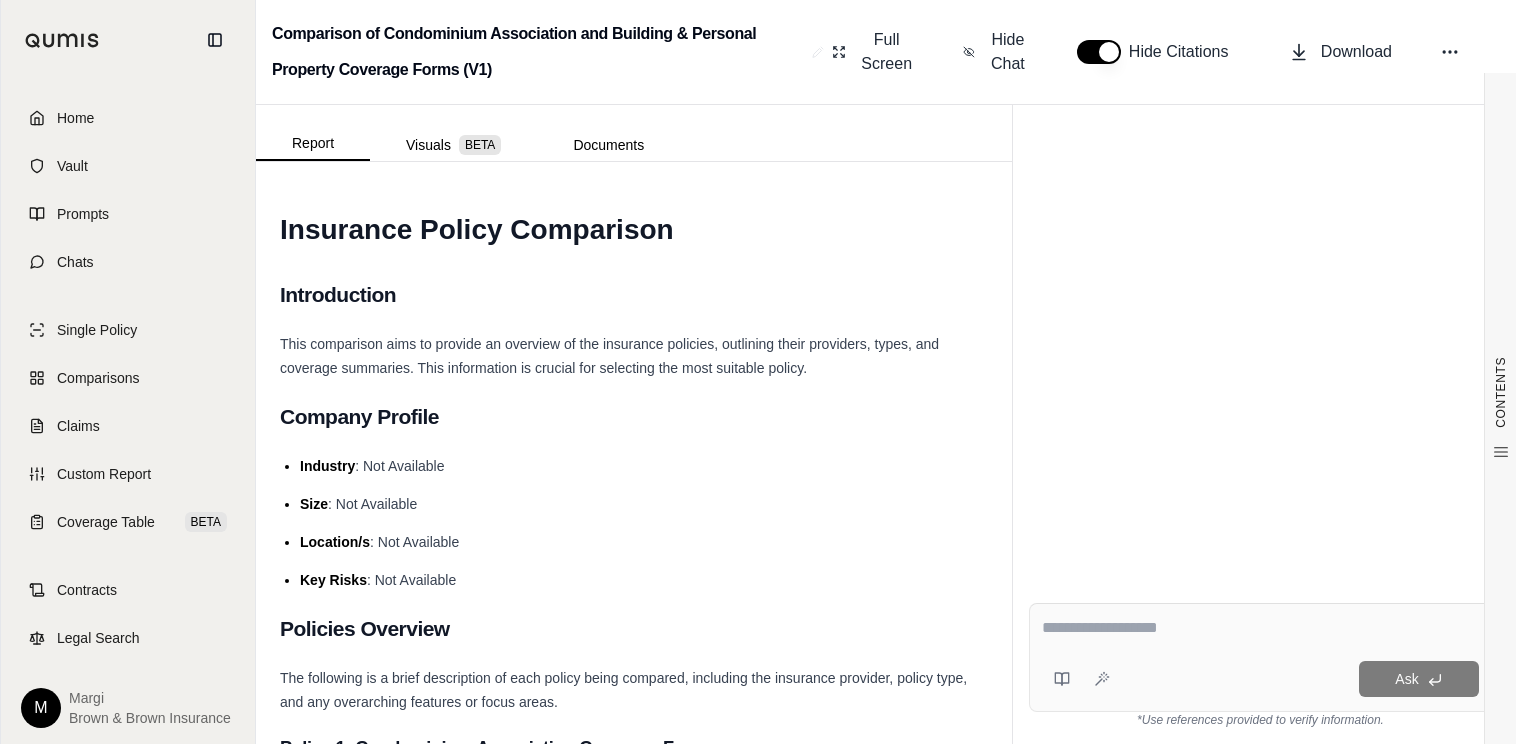 scroll, scrollTop: 0, scrollLeft: 0, axis: both 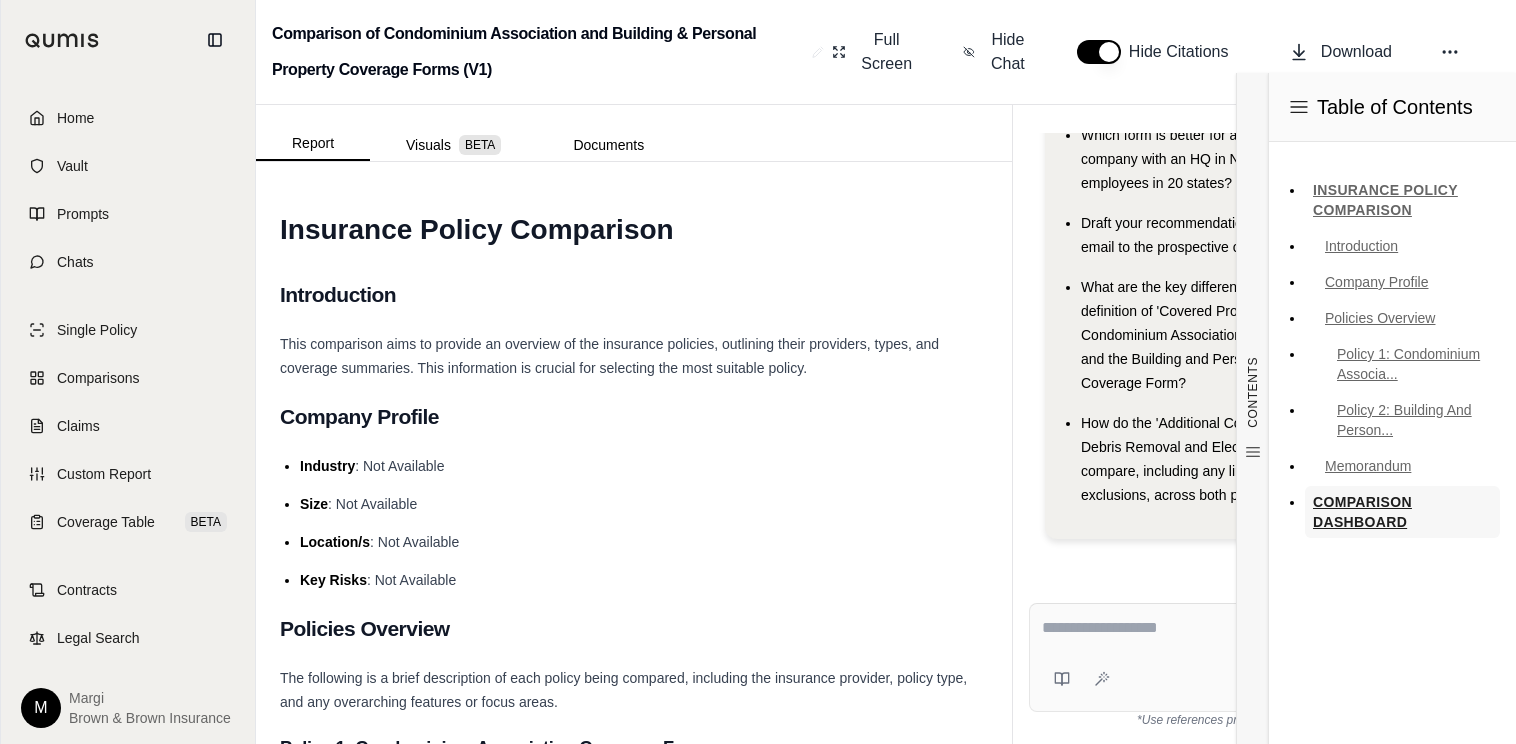 click on "COMPARISON DASHBOARD" at bounding box center [1402, 512] 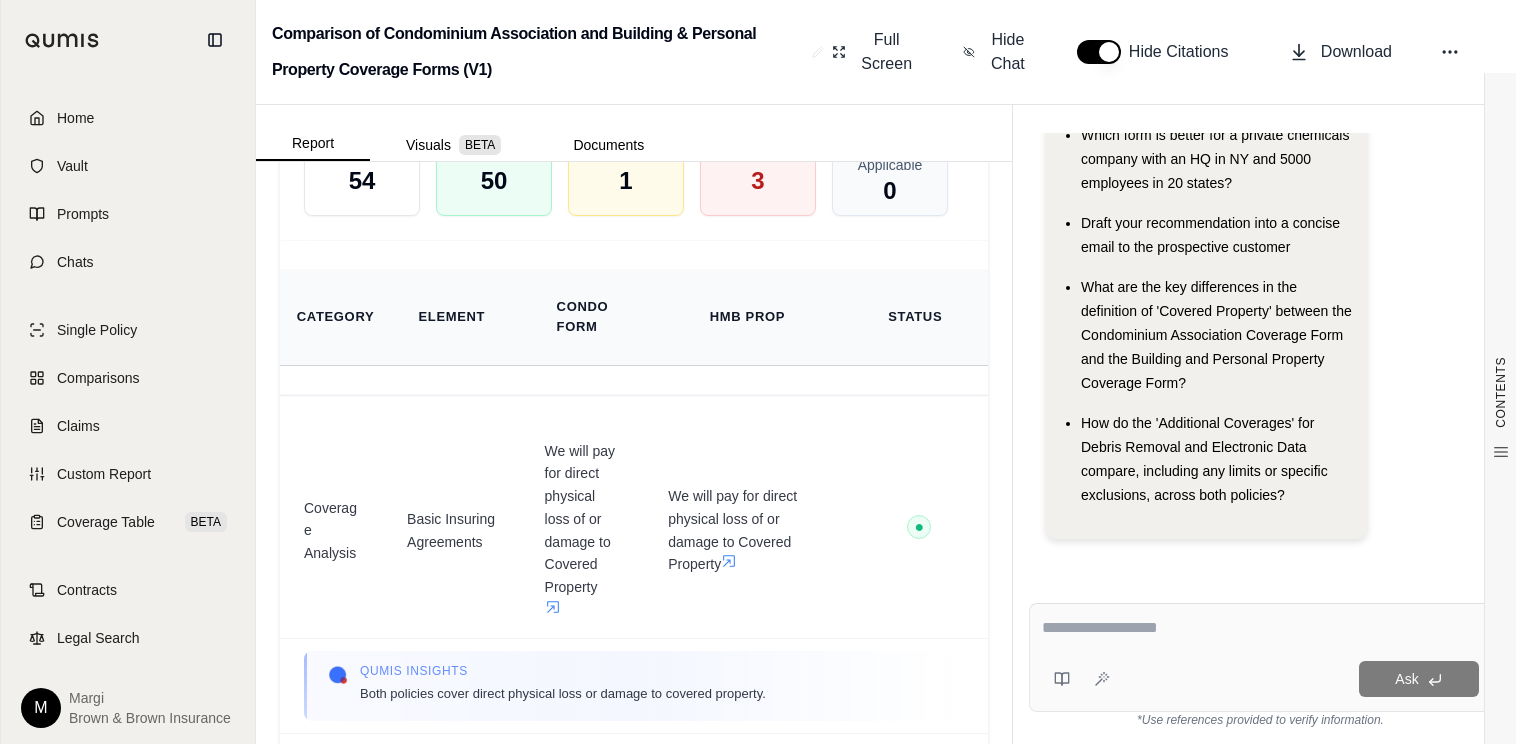 scroll, scrollTop: 4667, scrollLeft: 0, axis: vertical 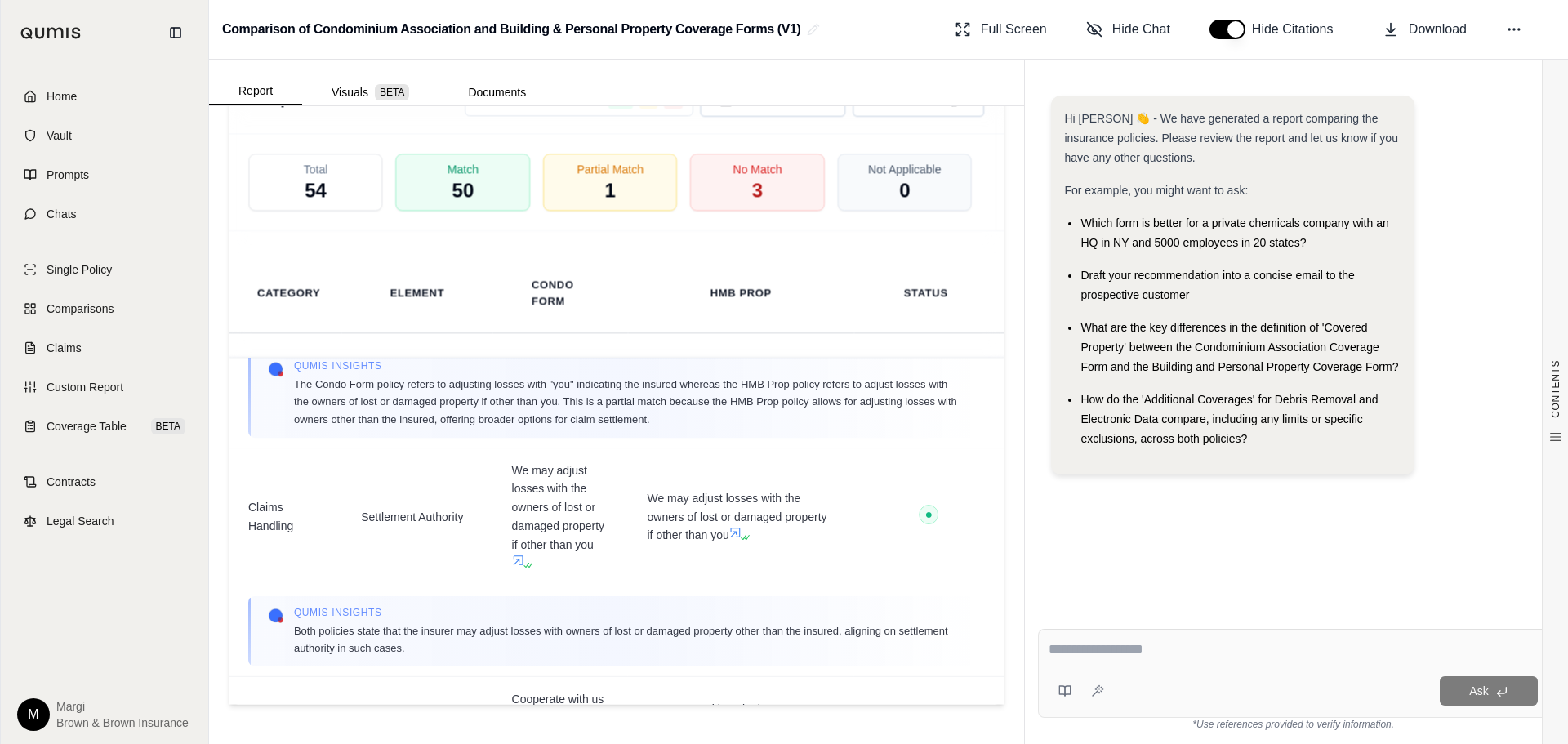 click at bounding box center [1293, 649] 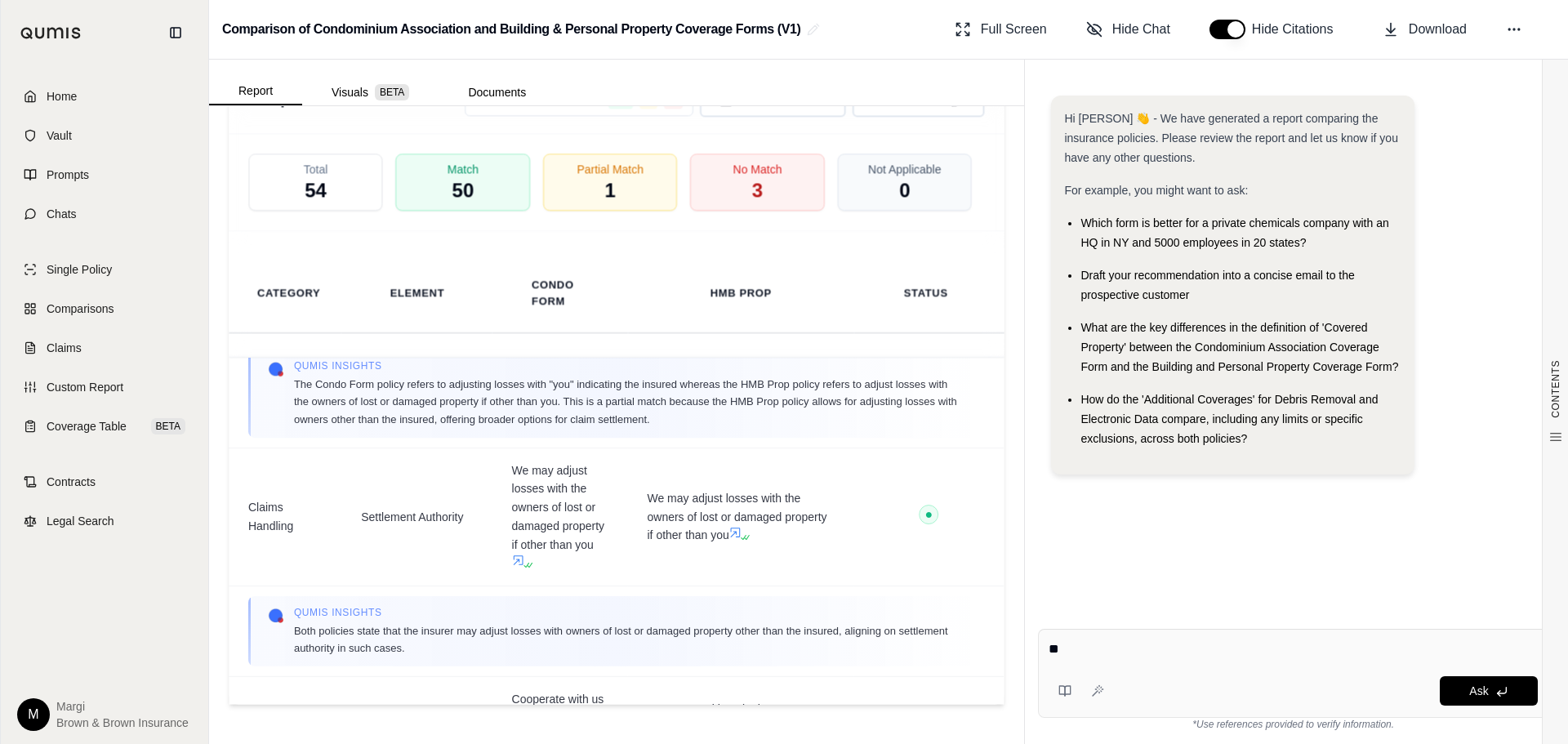 type on "*" 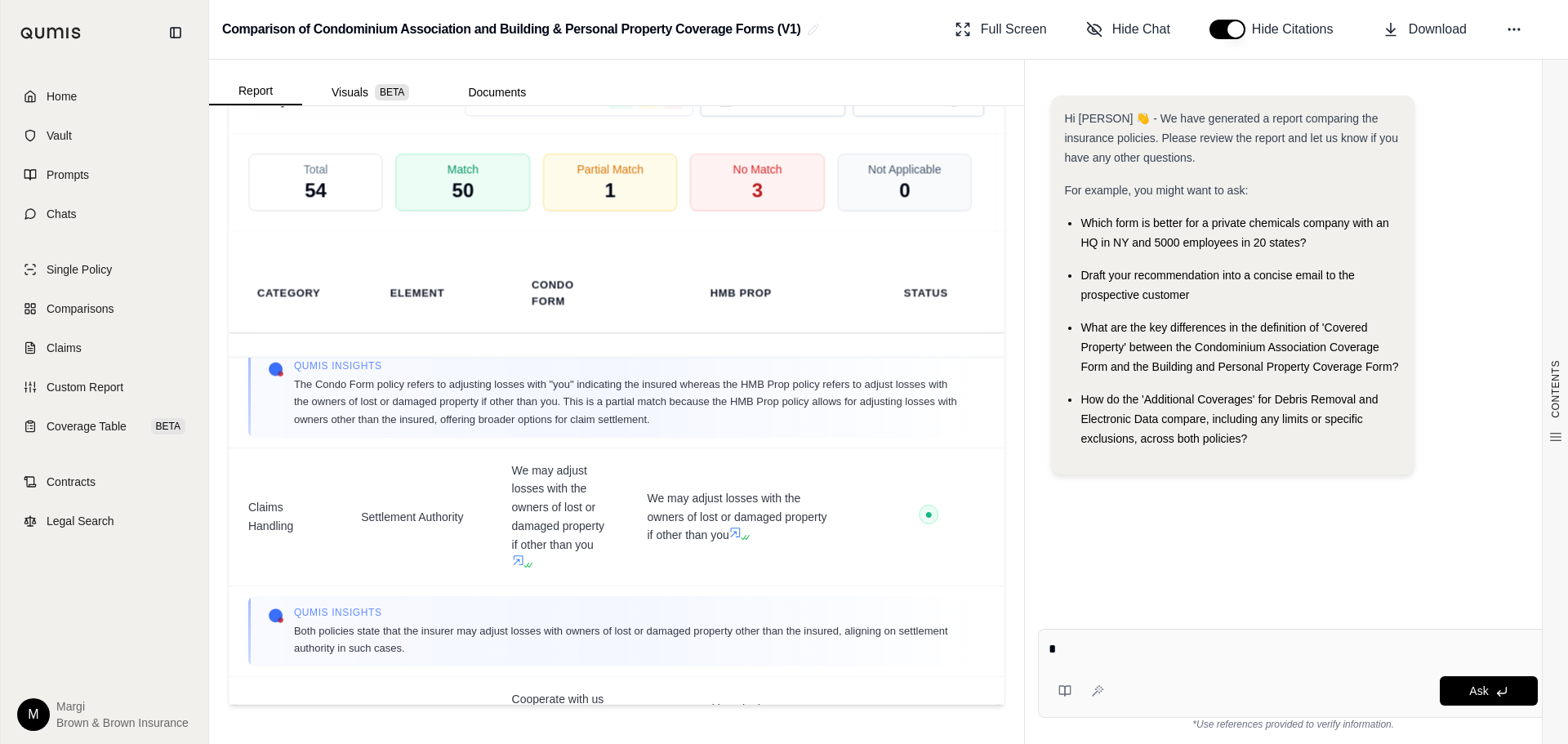 type 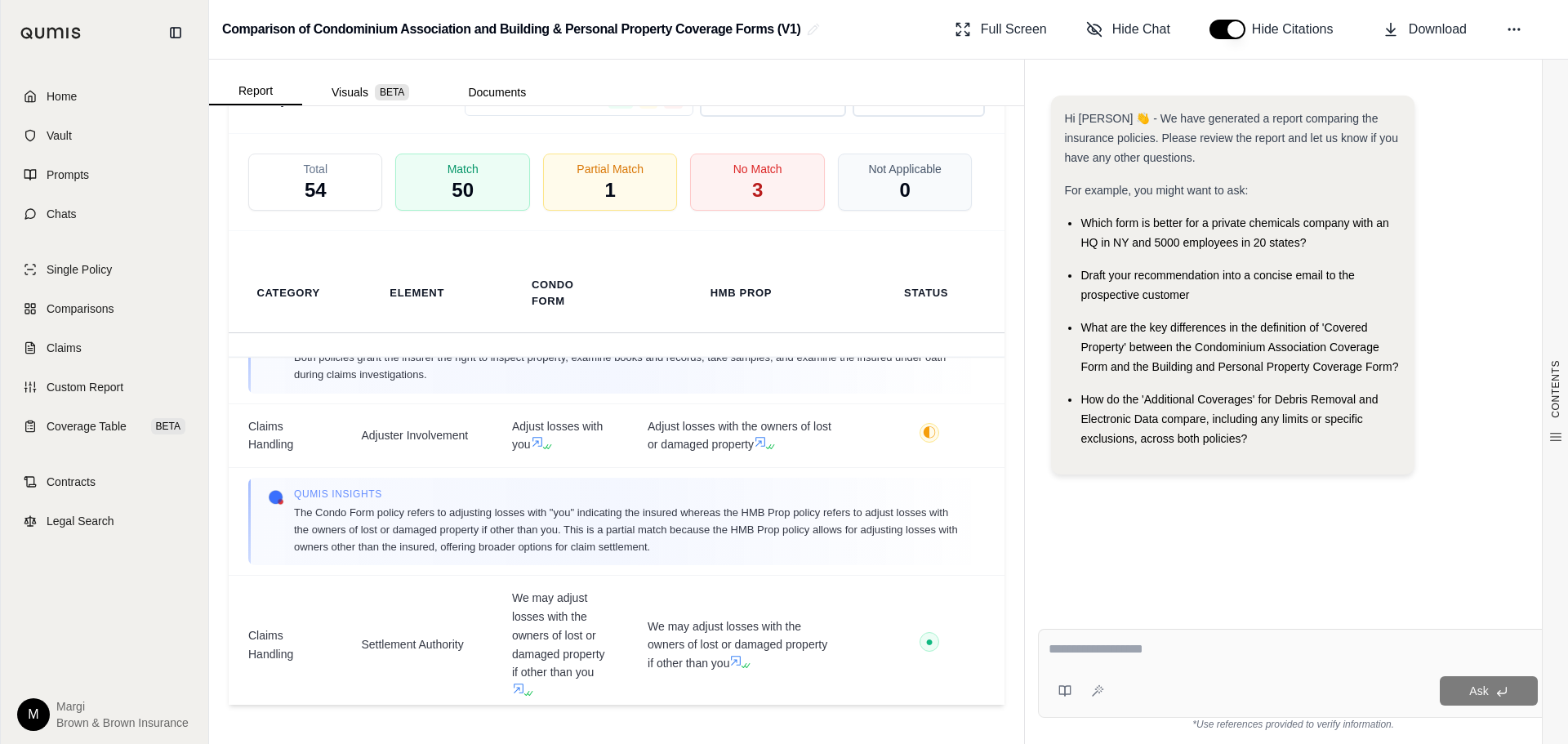 scroll, scrollTop: 11567, scrollLeft: 0, axis: vertical 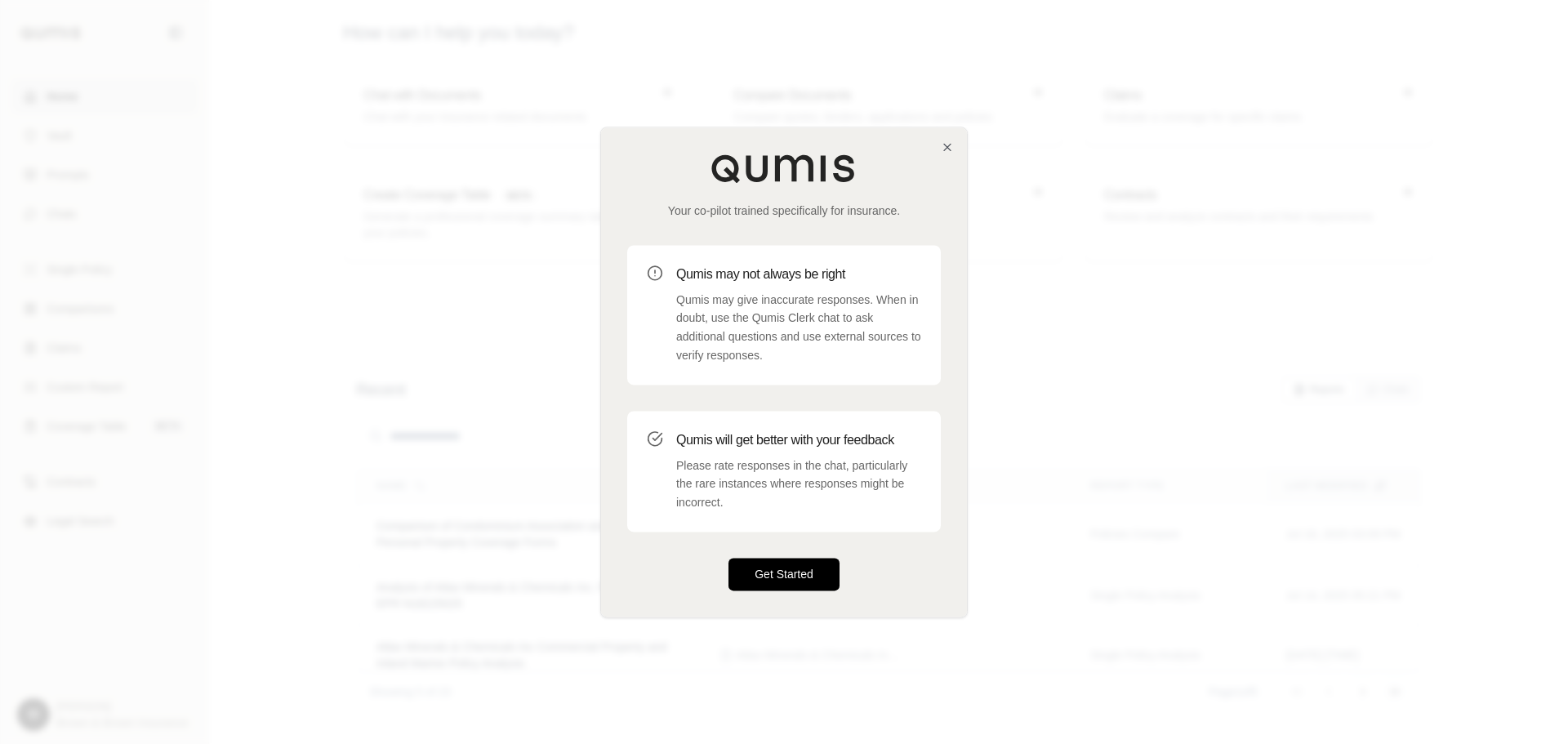 click on "Get Started" at bounding box center (784, 574) 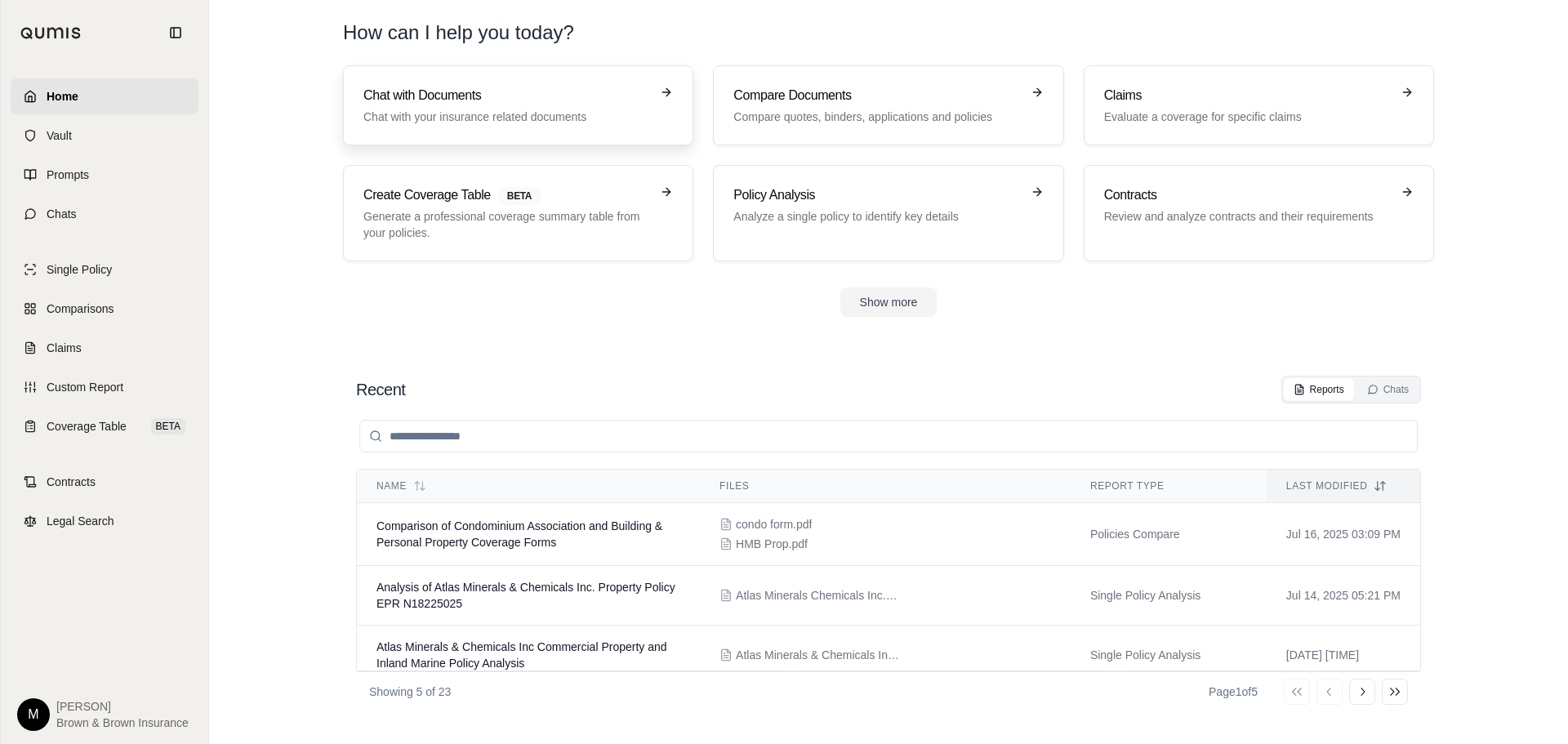 click on "Chat with Documents Chat with your insurance related documents" at bounding box center [506, 105] 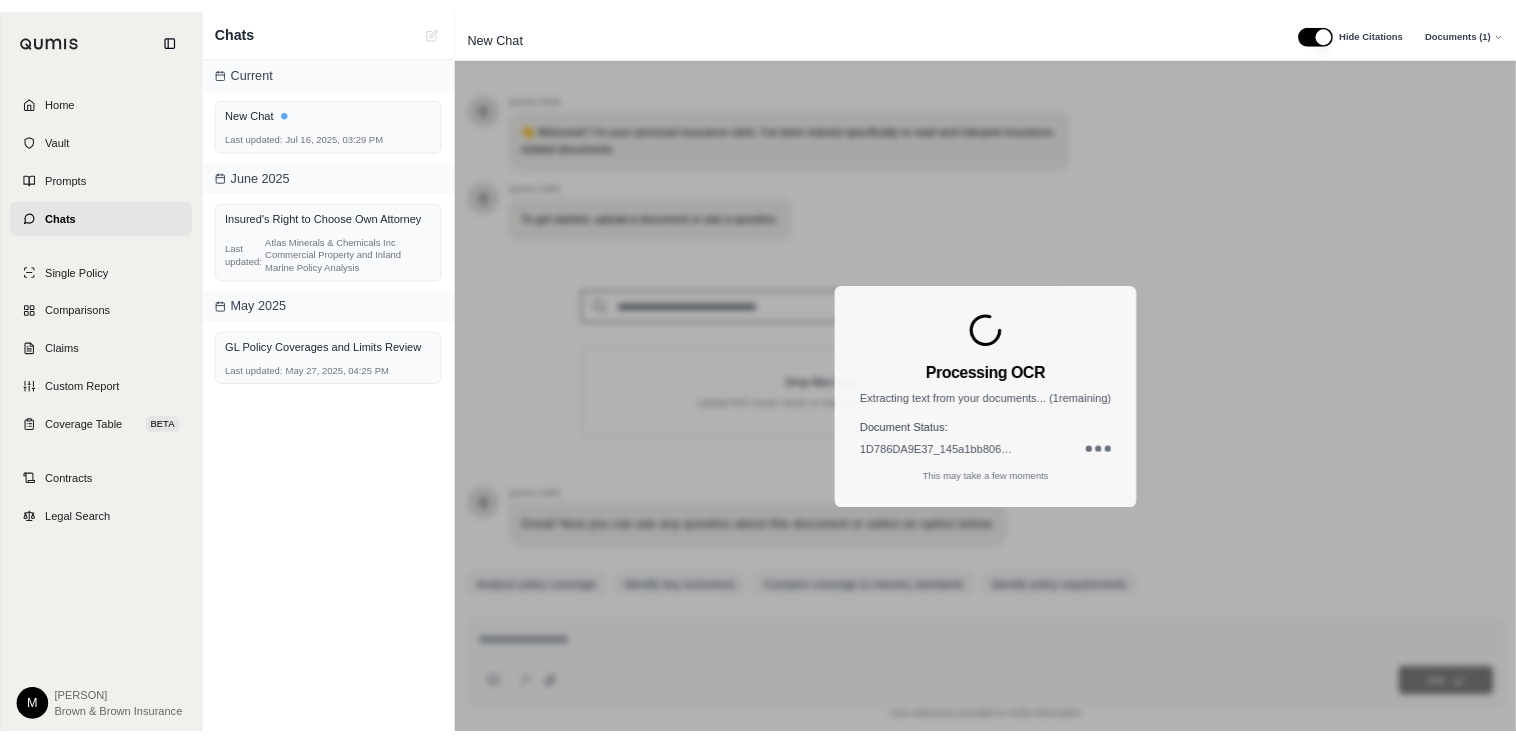 scroll, scrollTop: 71, scrollLeft: 0, axis: vertical 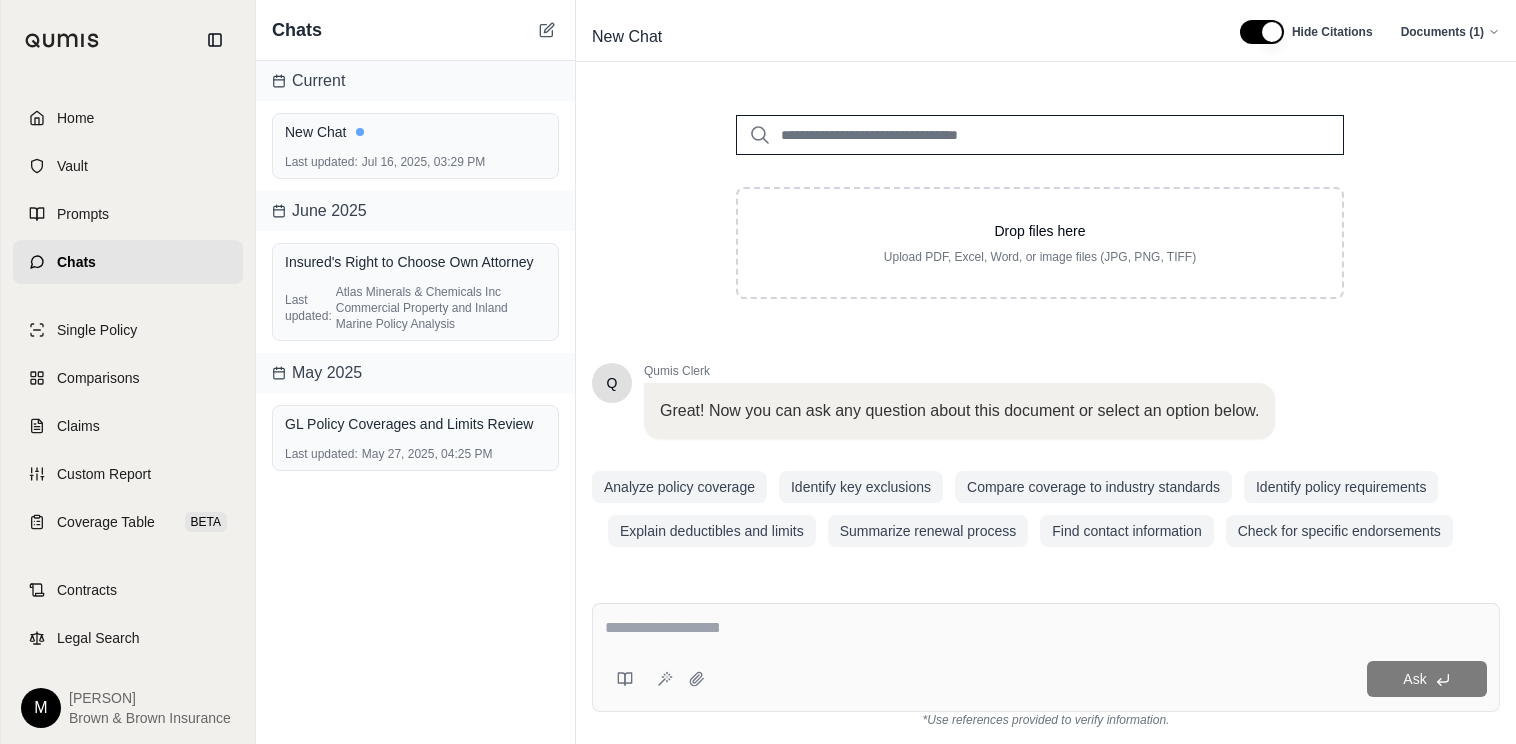 click at bounding box center (1046, 628) 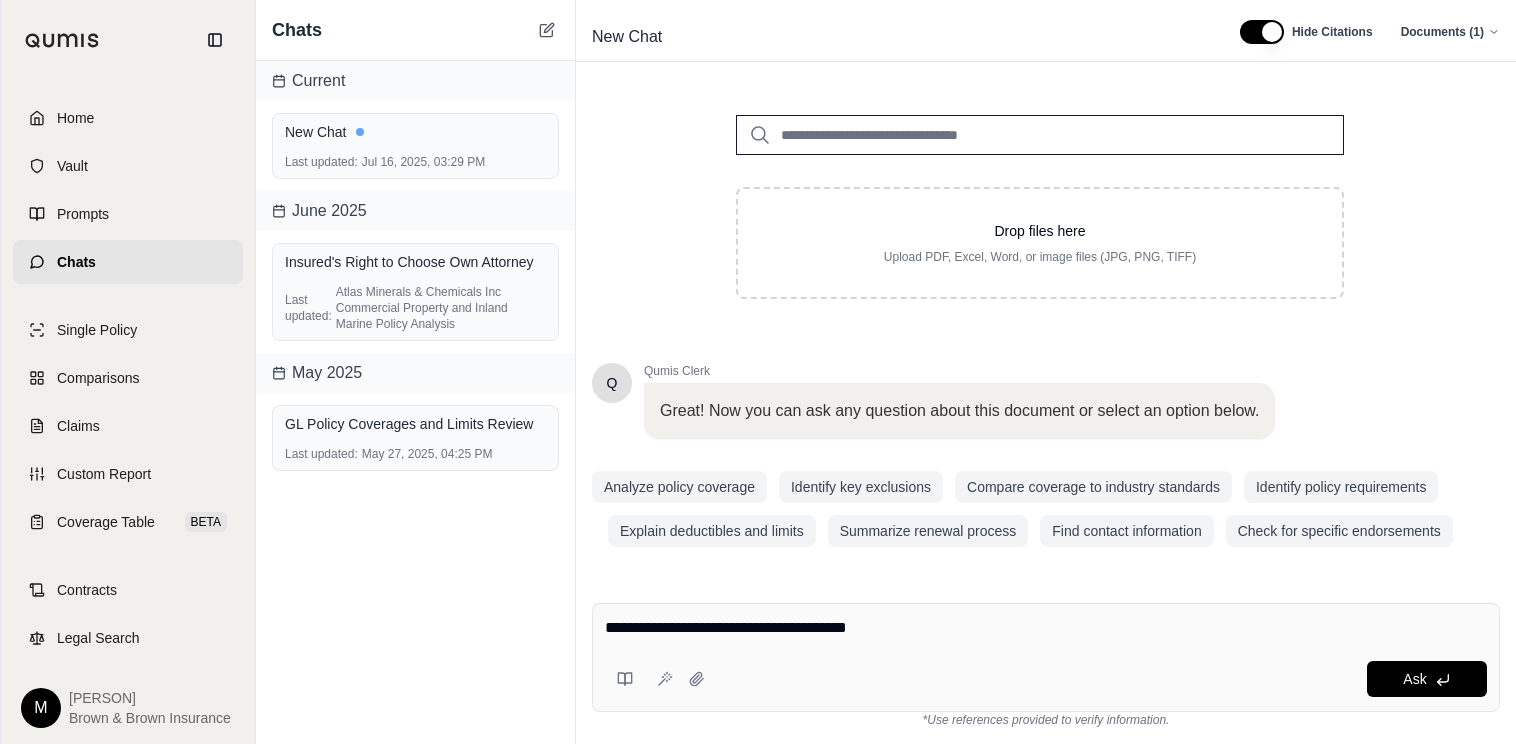 type on "**********" 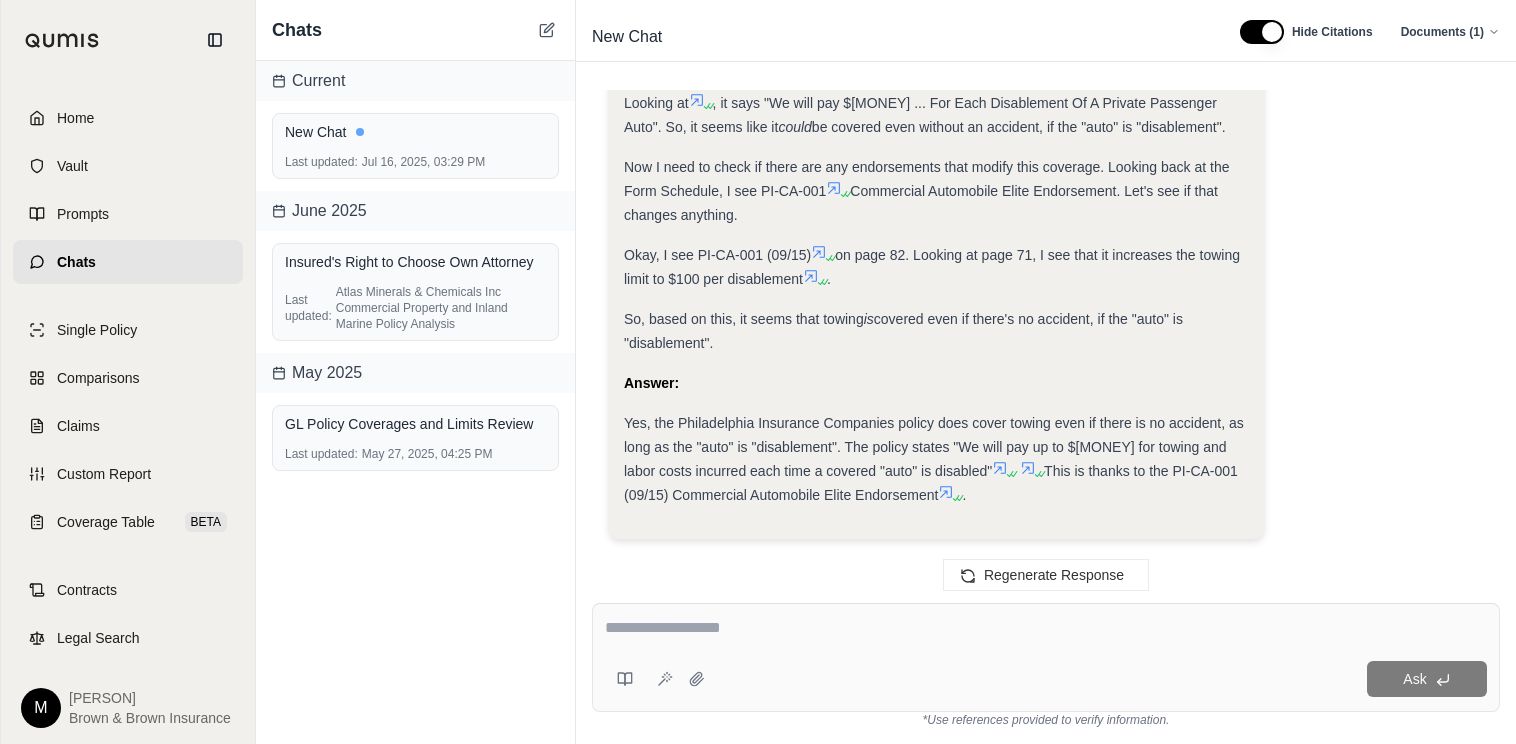 scroll, scrollTop: 747, scrollLeft: 0, axis: vertical 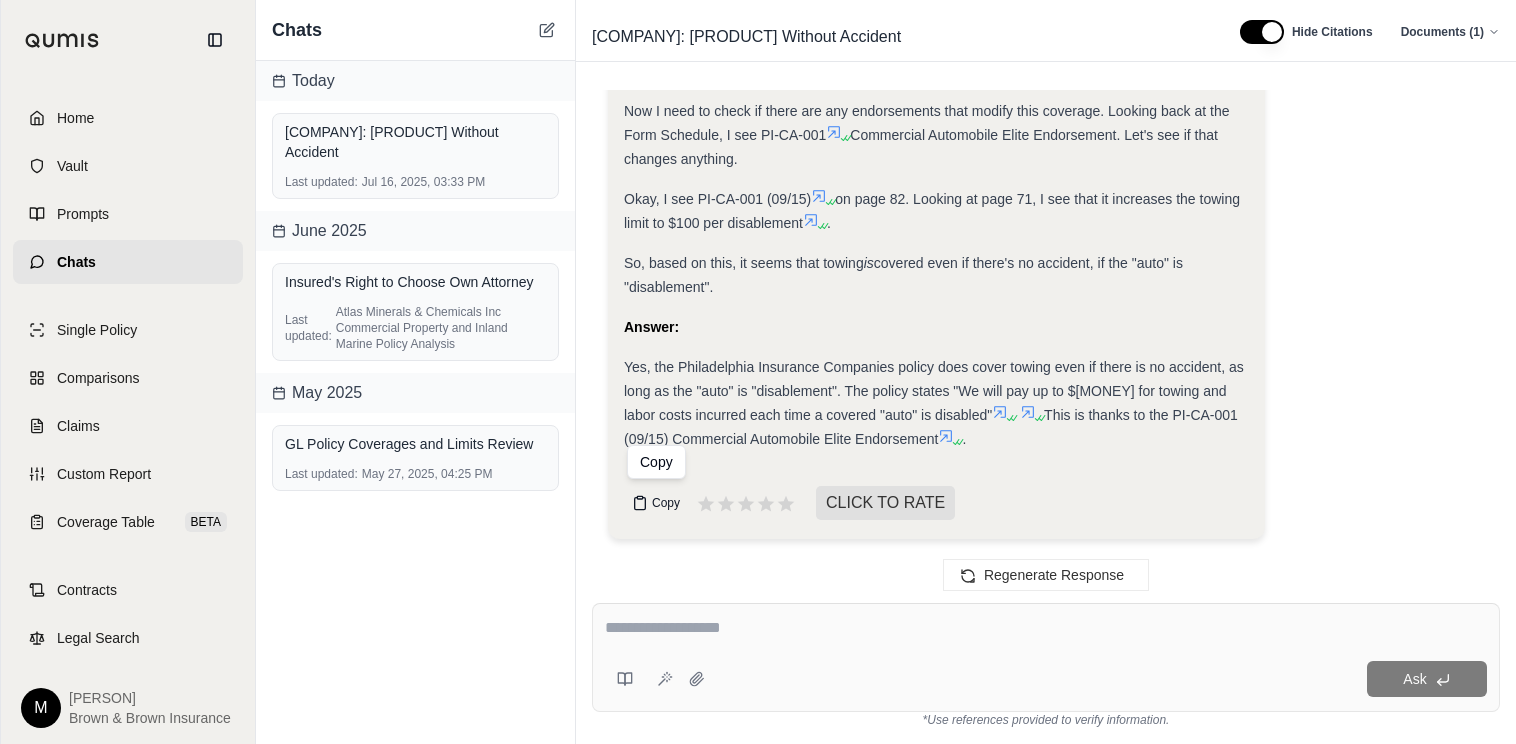 click 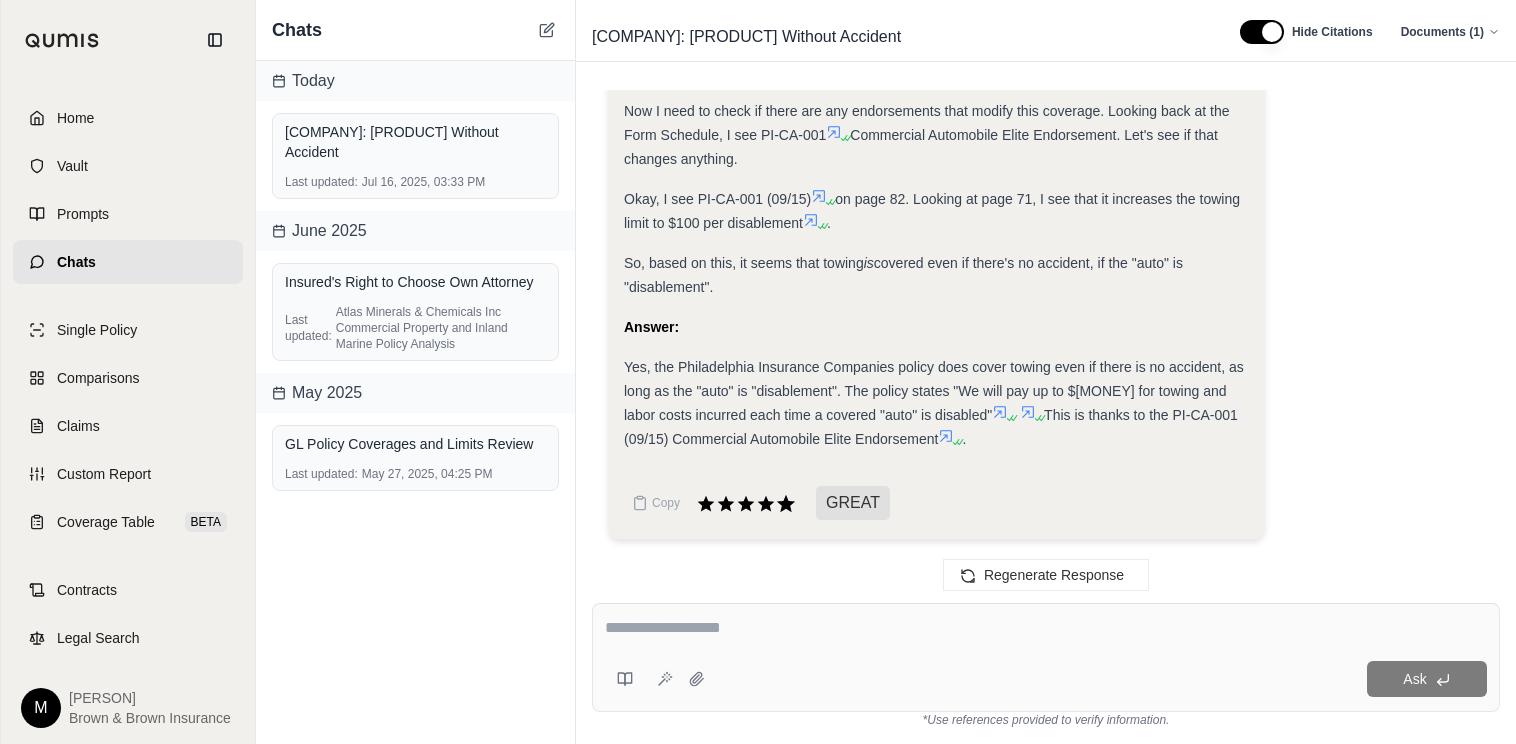 click 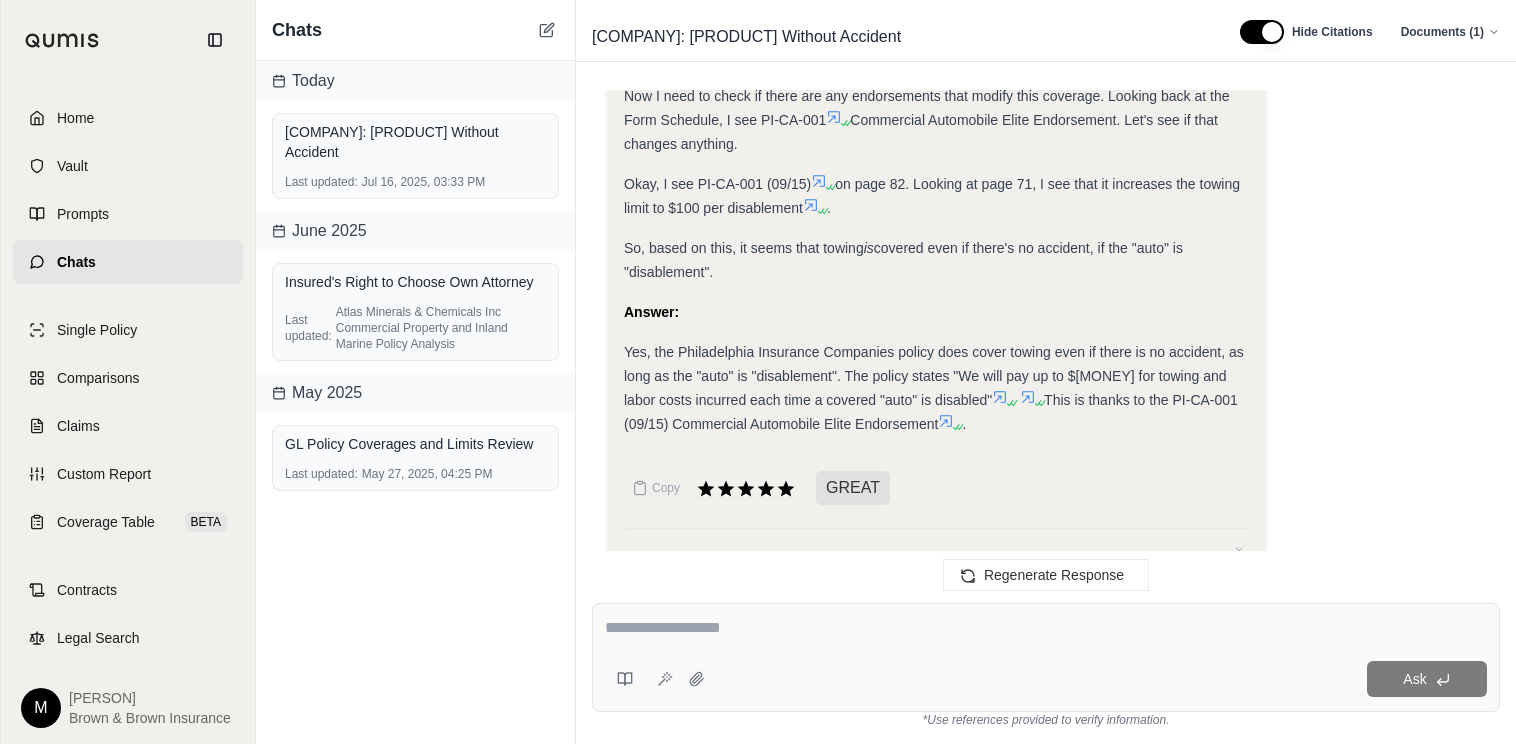 scroll, scrollTop: 968, scrollLeft: 0, axis: vertical 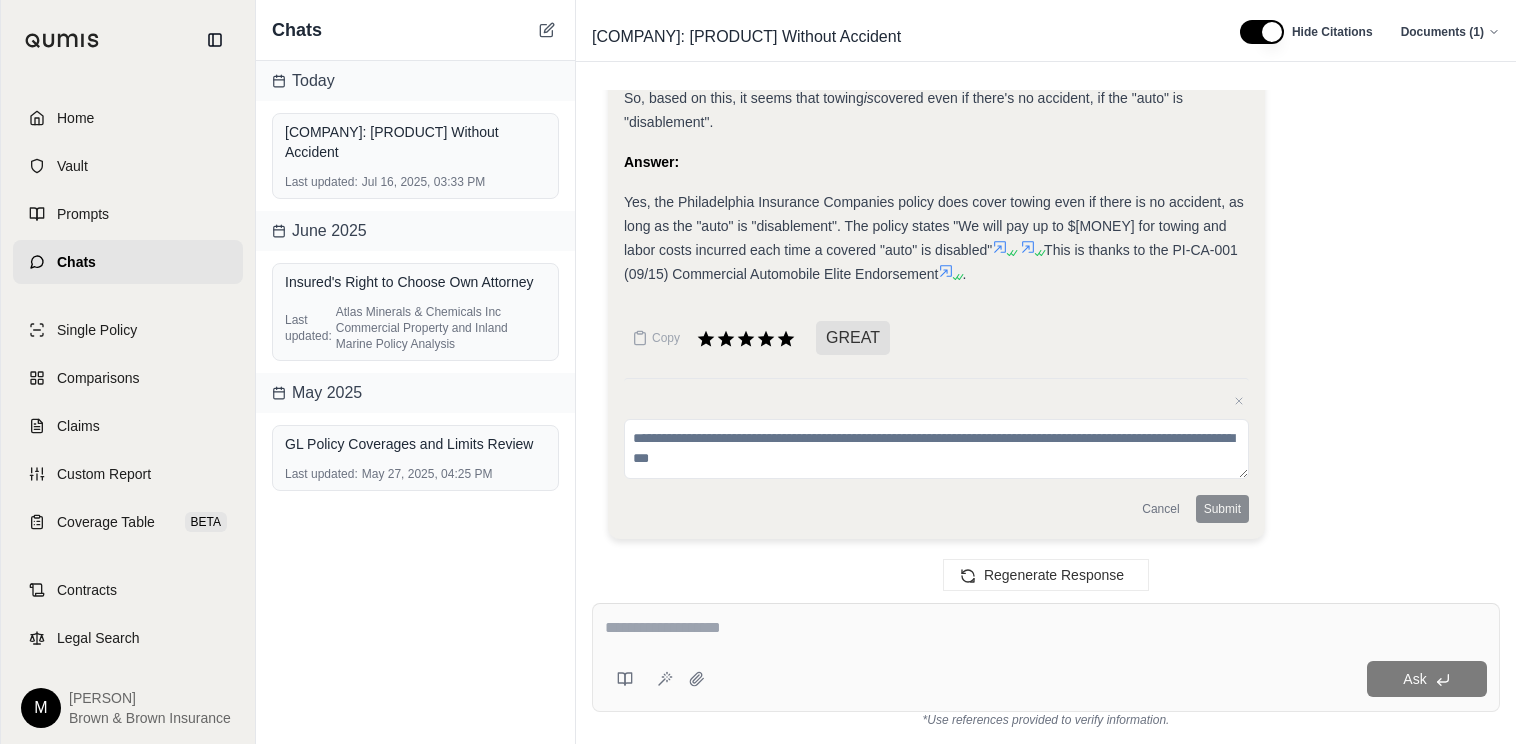 click at bounding box center (1046, 628) 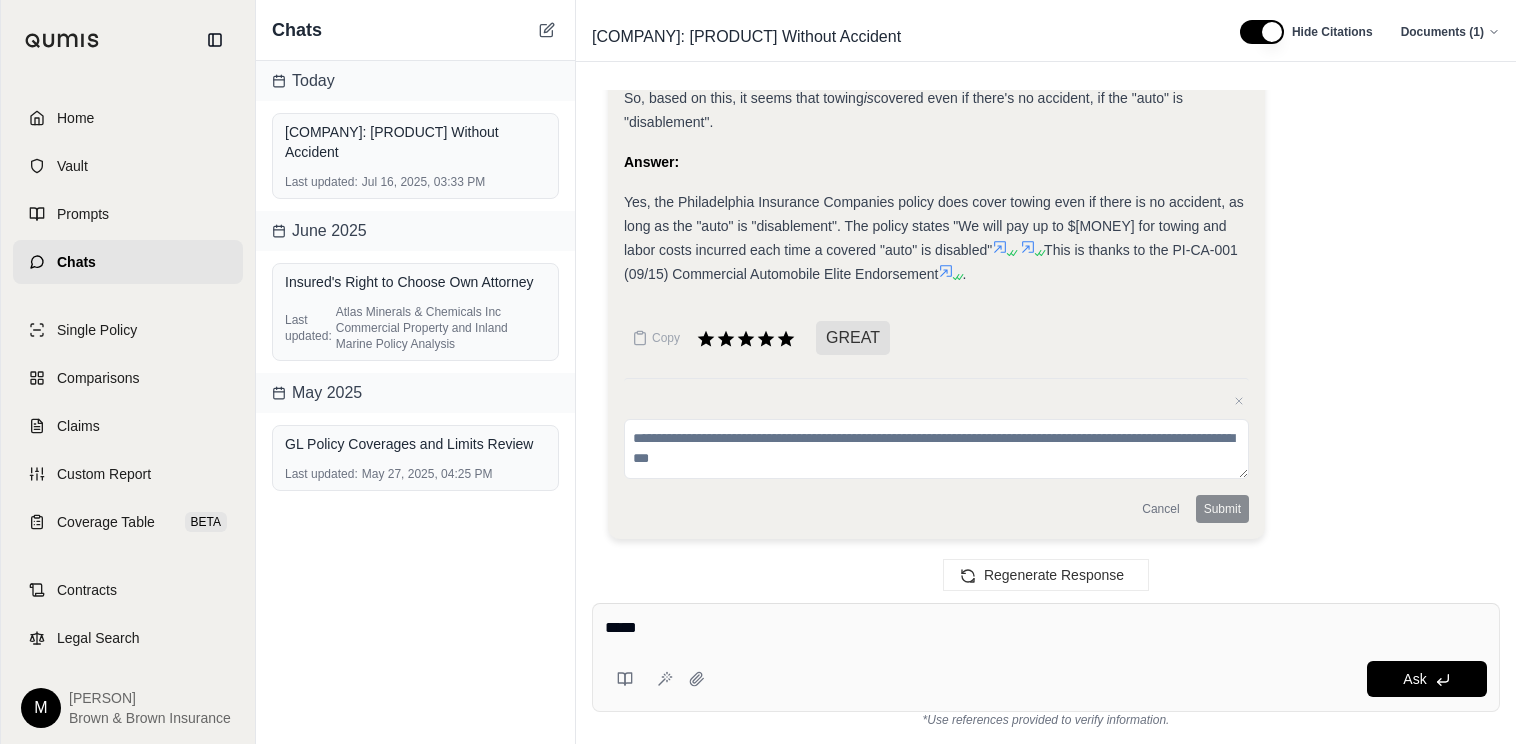 type on "*****" 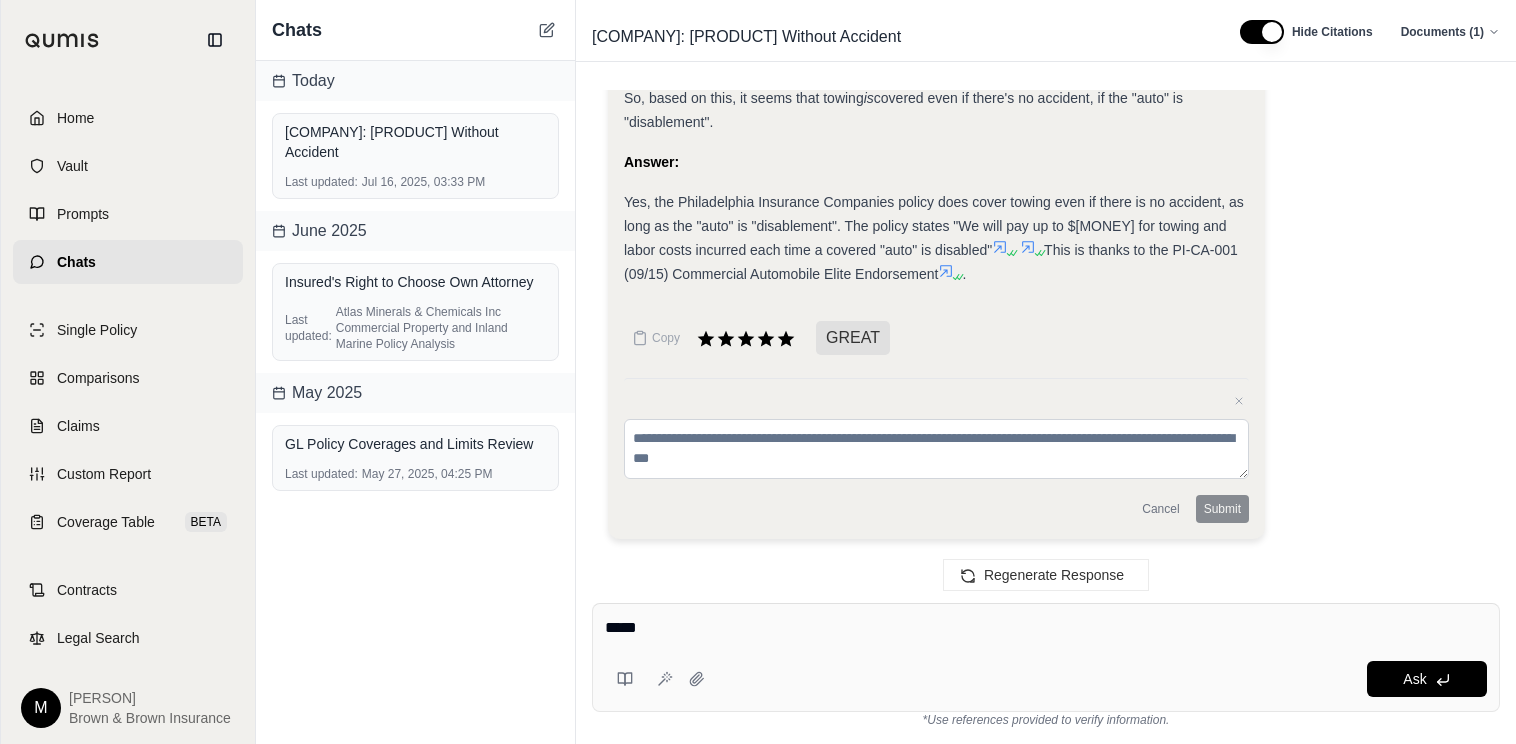 drag, startPoint x: 636, startPoint y: 439, endPoint x: 1028, endPoint y: 439, distance: 392 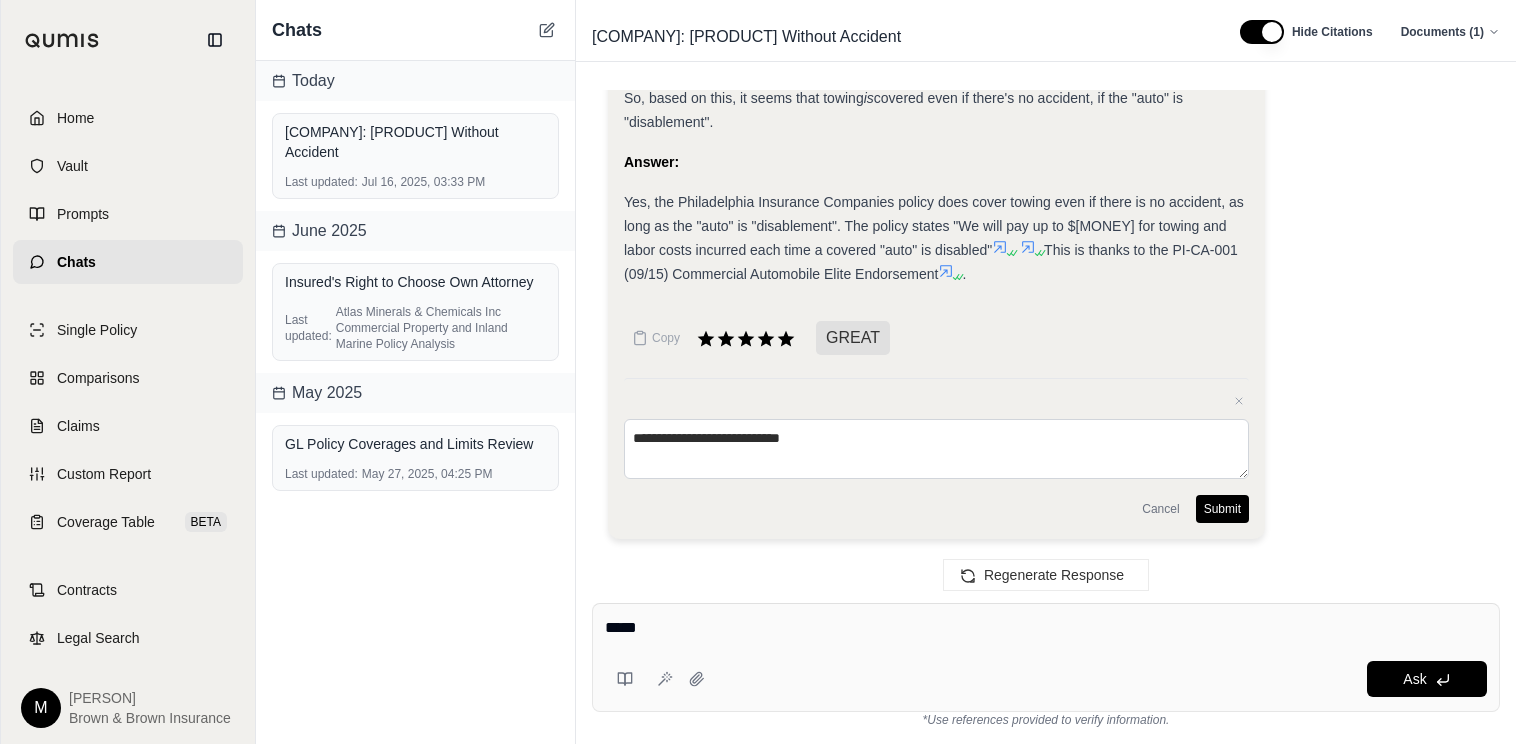 type on "**********" 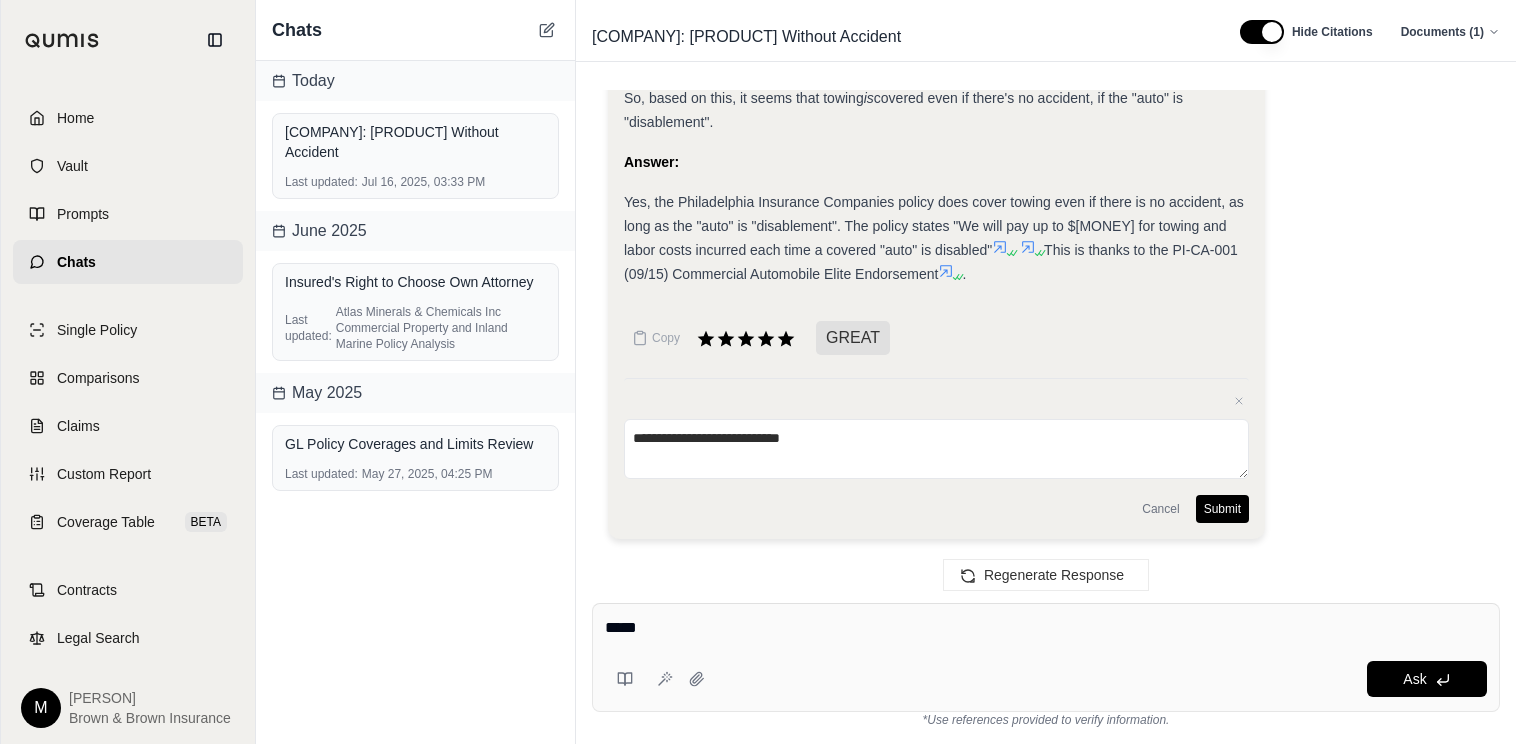 click on "Submit" at bounding box center [1222, 509] 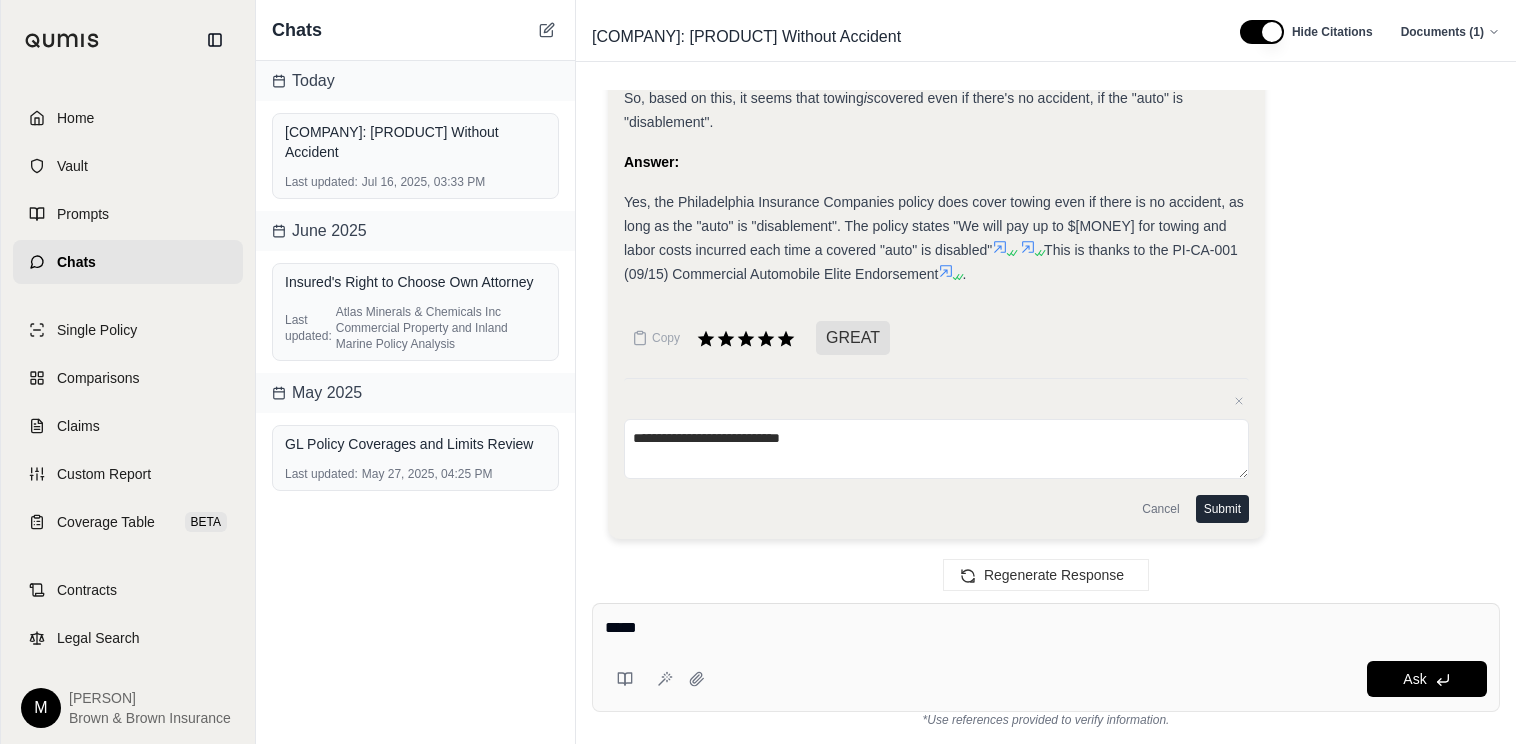 scroll, scrollTop: 803, scrollLeft: 0, axis: vertical 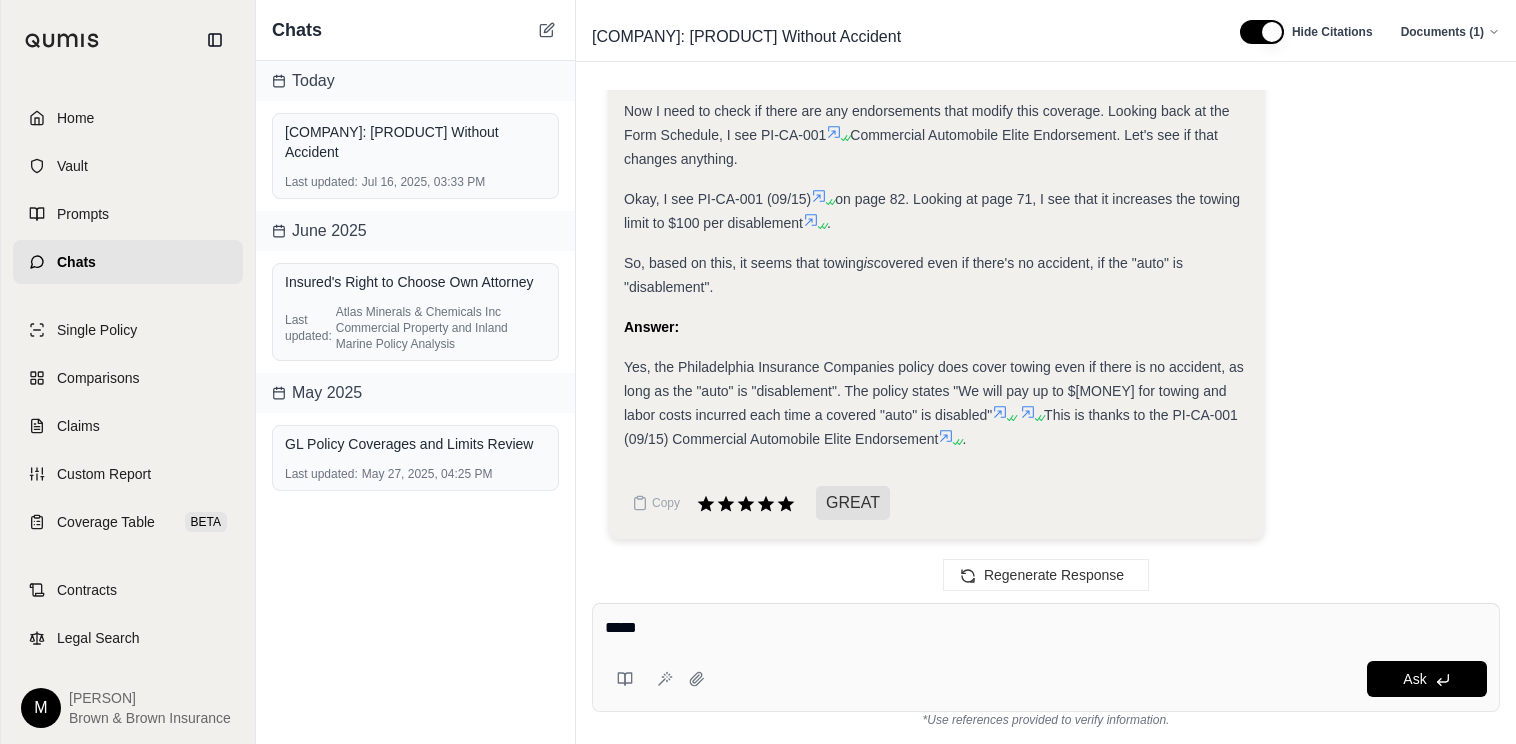 click on "*****" at bounding box center (1046, 628) 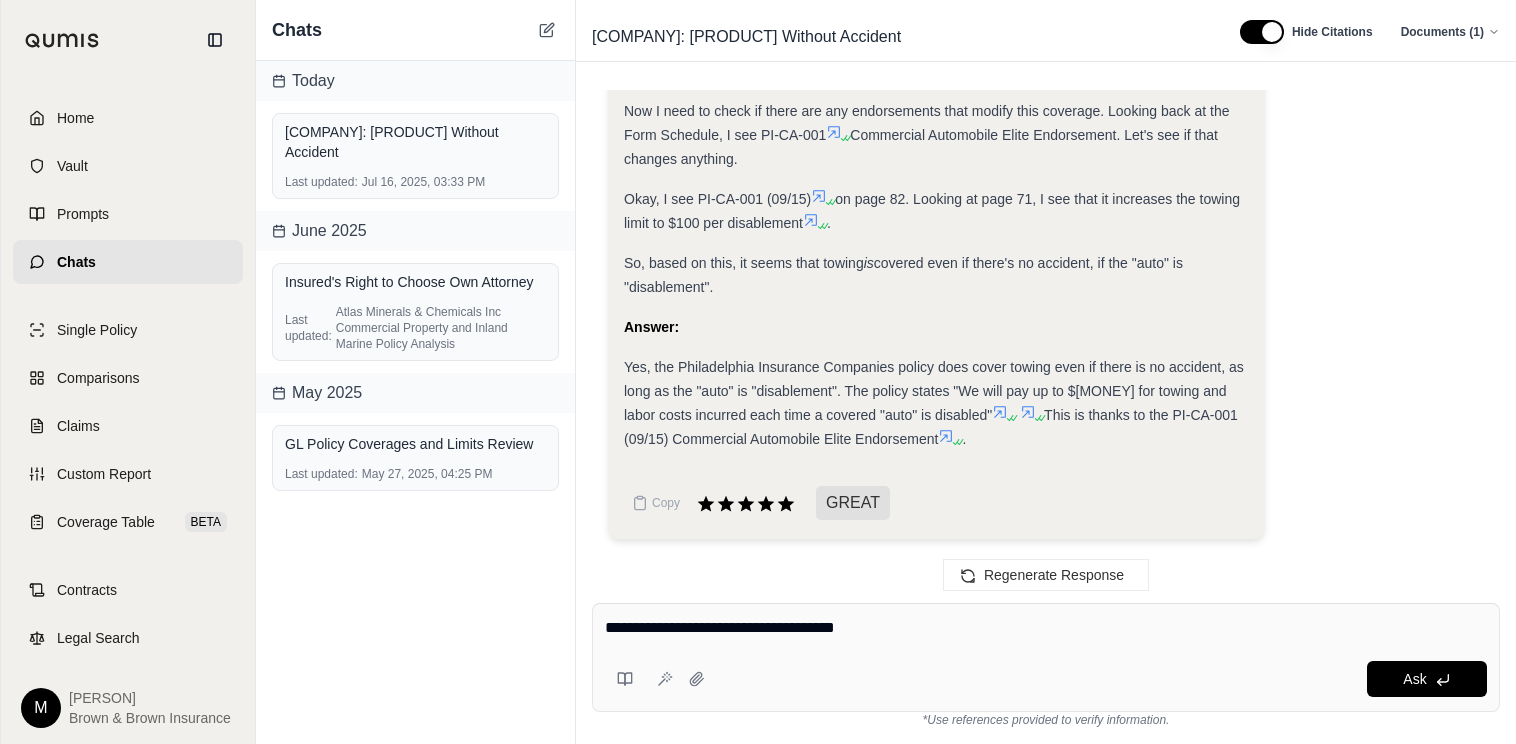 type on "**********" 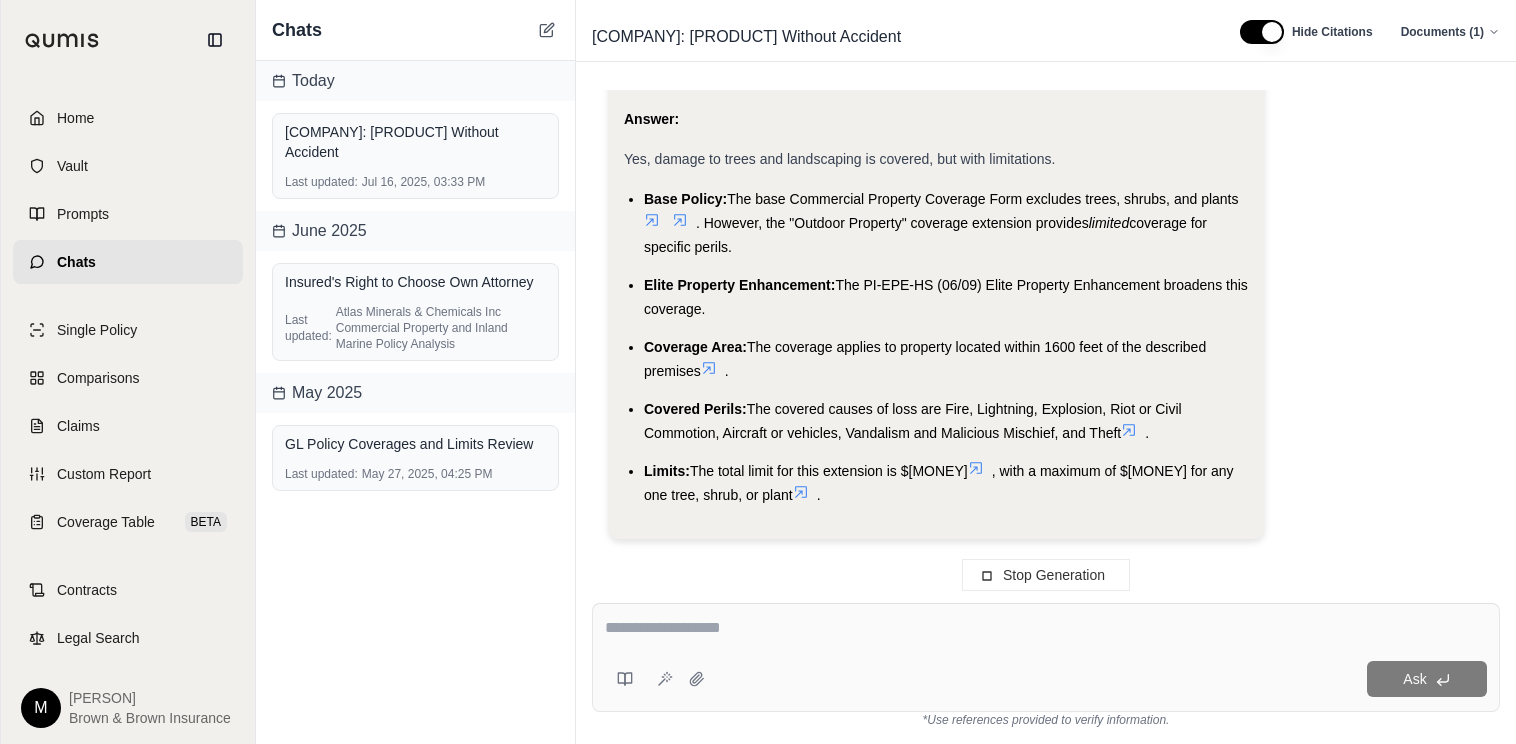 scroll, scrollTop: 2607, scrollLeft: 0, axis: vertical 